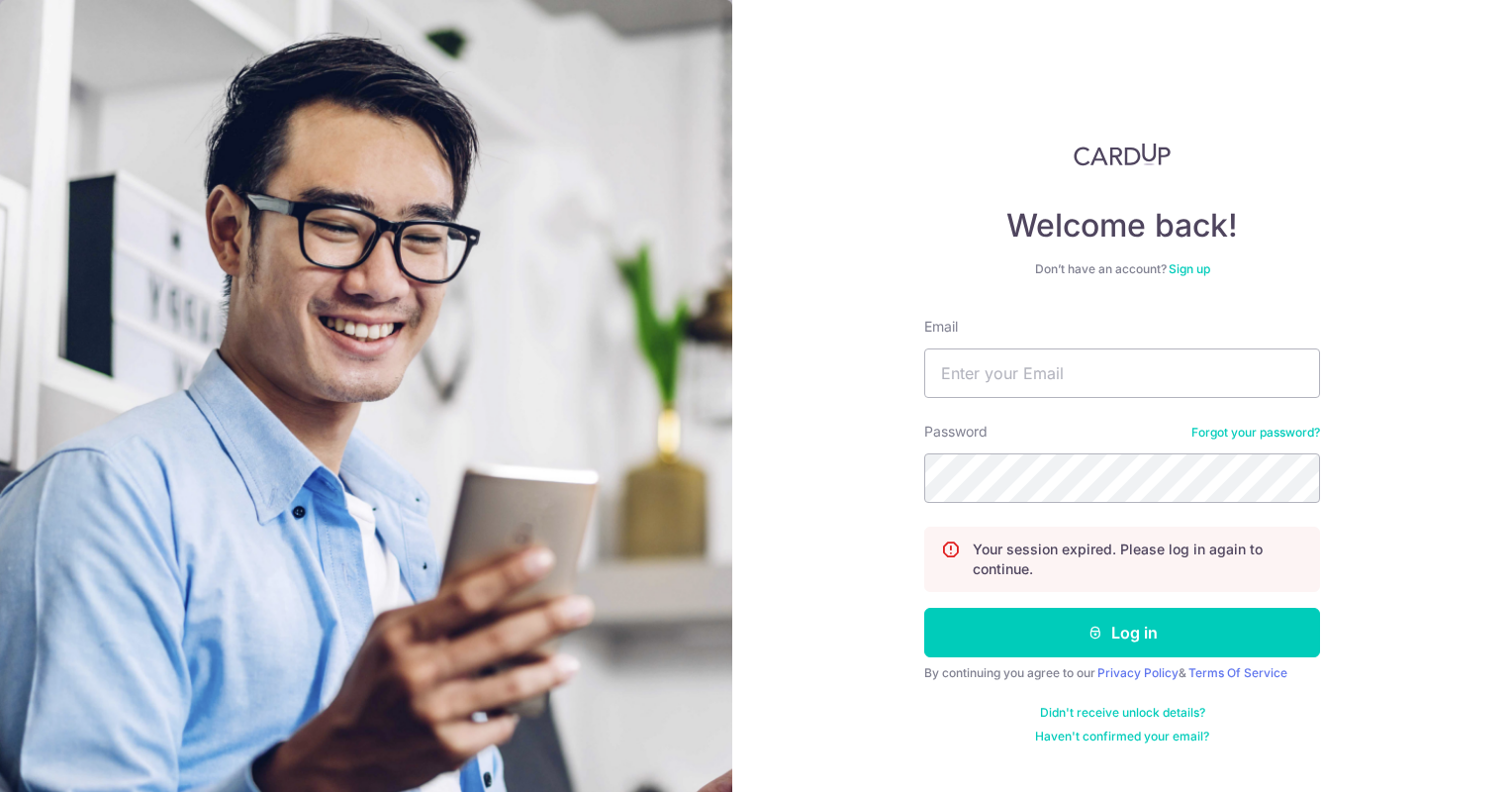 scroll, scrollTop: 0, scrollLeft: 0, axis: both 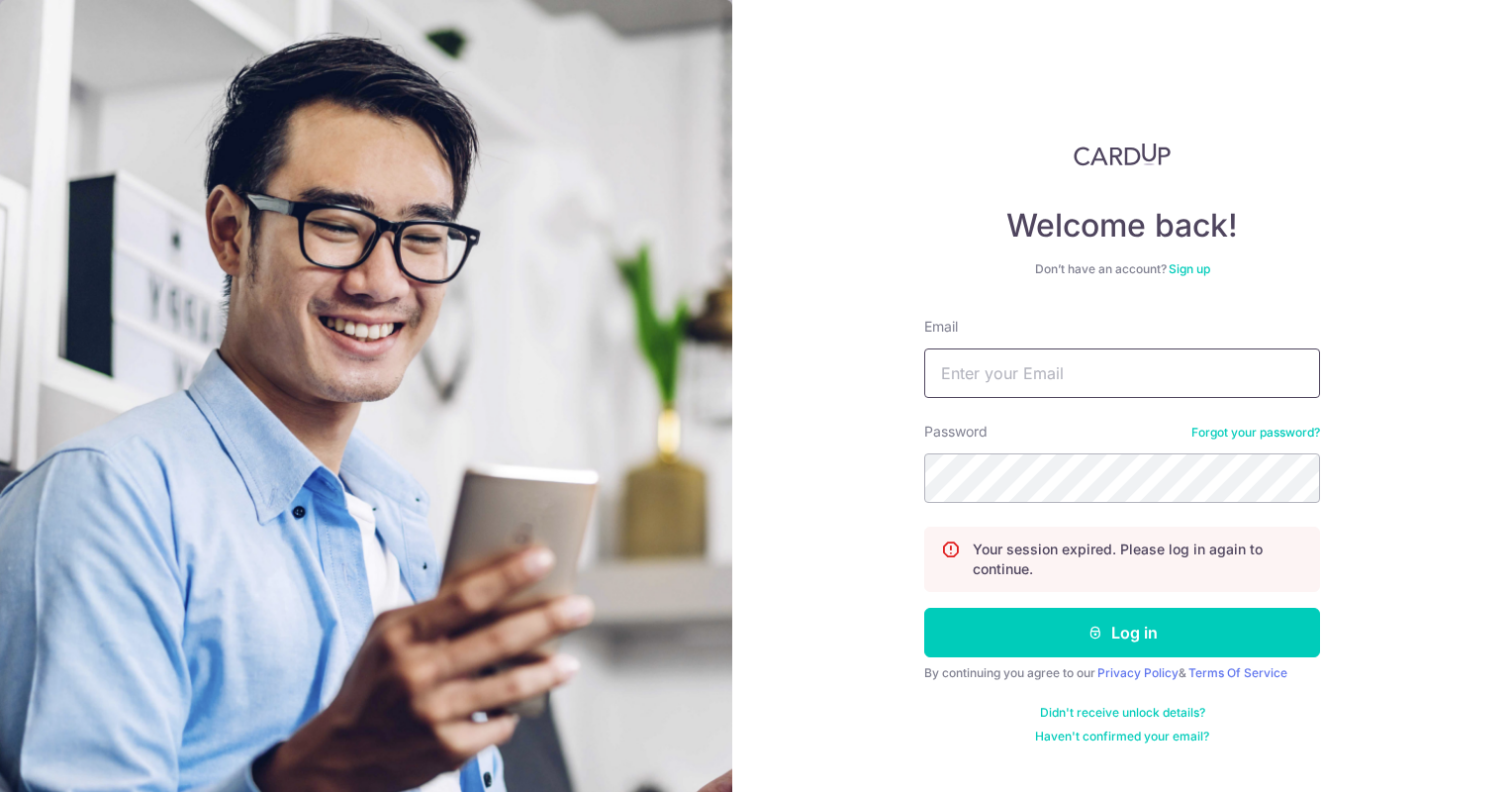 type on "[EMAIL]" 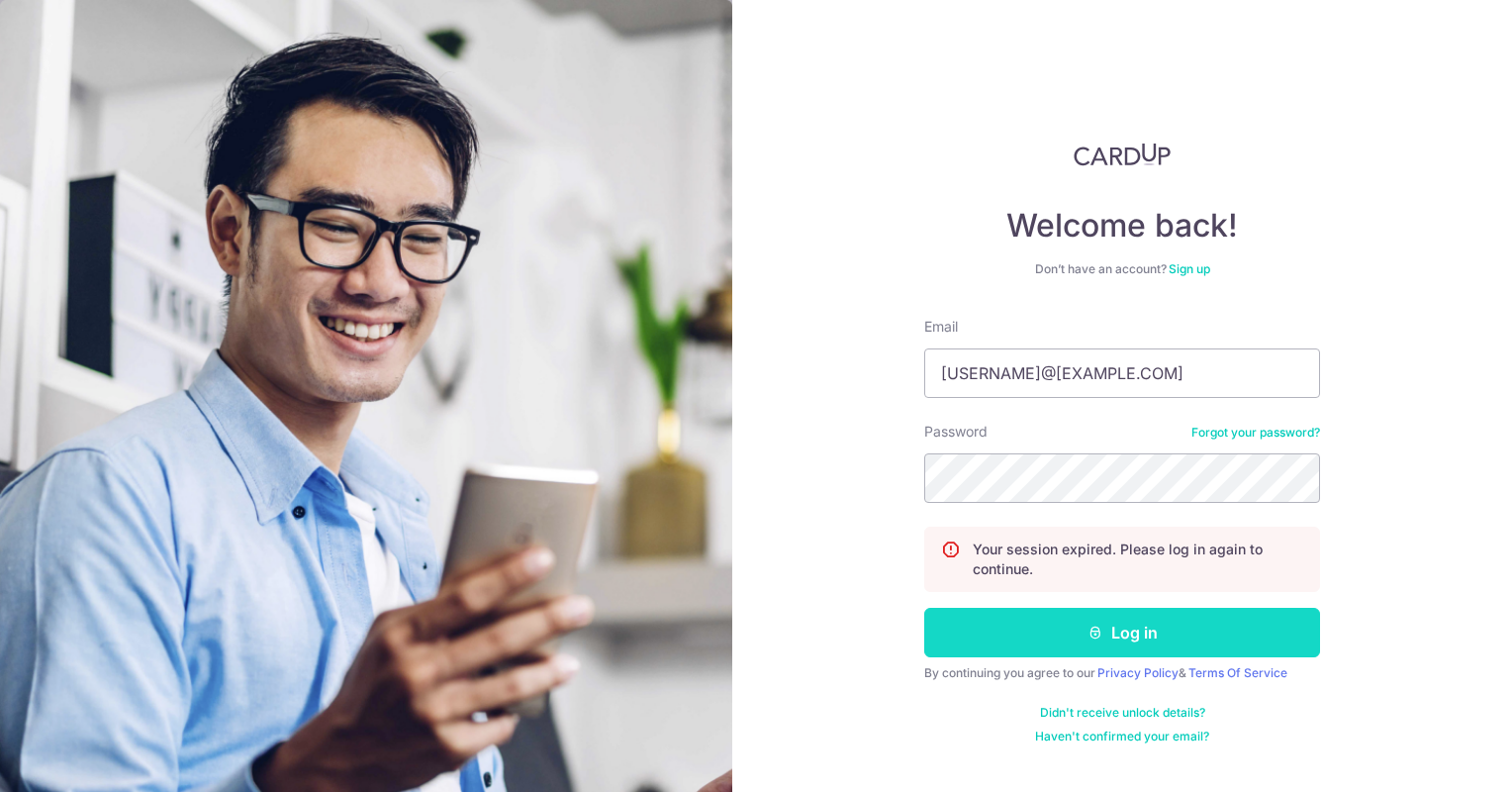click on "Log in" at bounding box center (1122, 633) 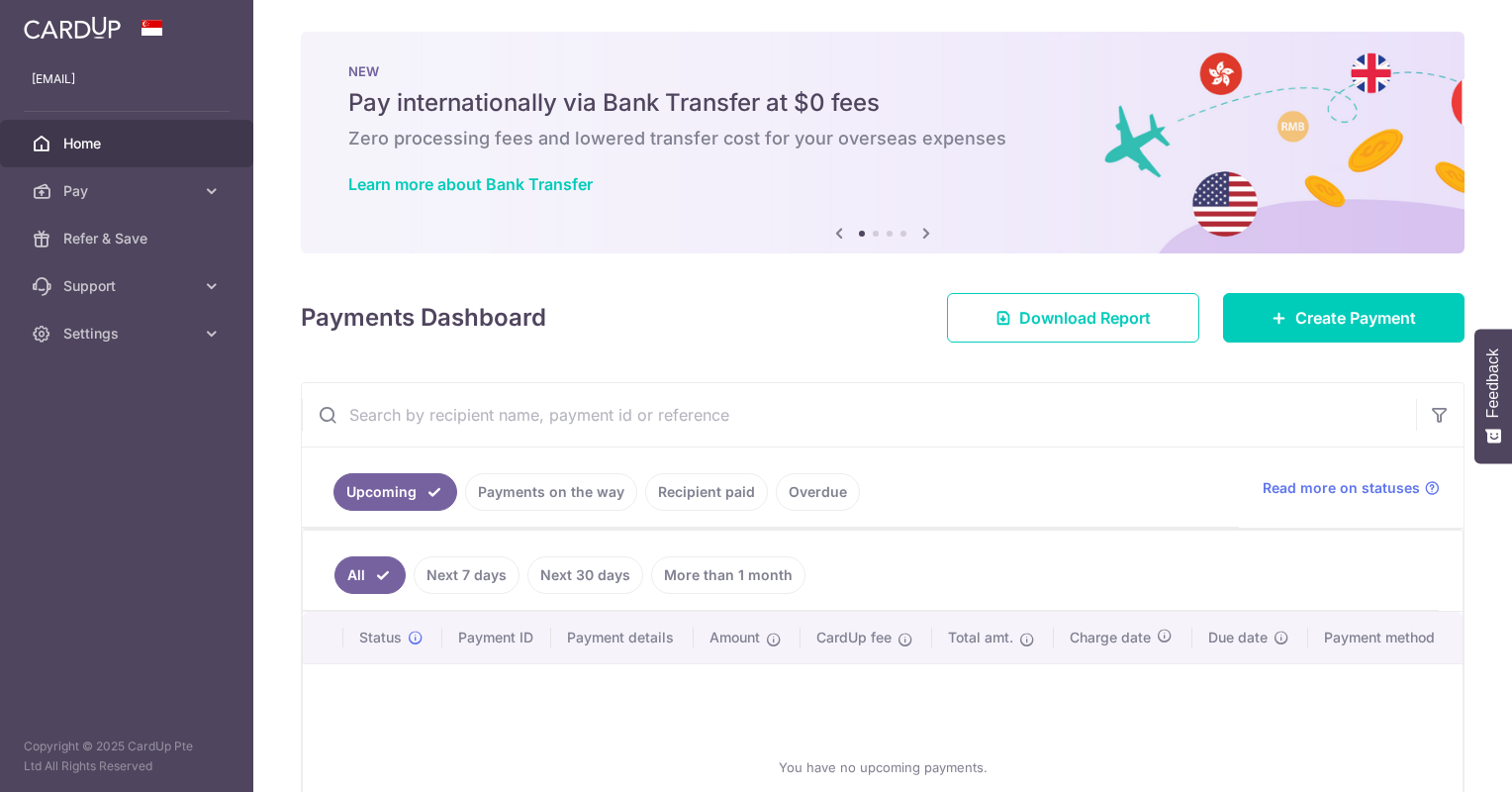 scroll, scrollTop: 0, scrollLeft: 0, axis: both 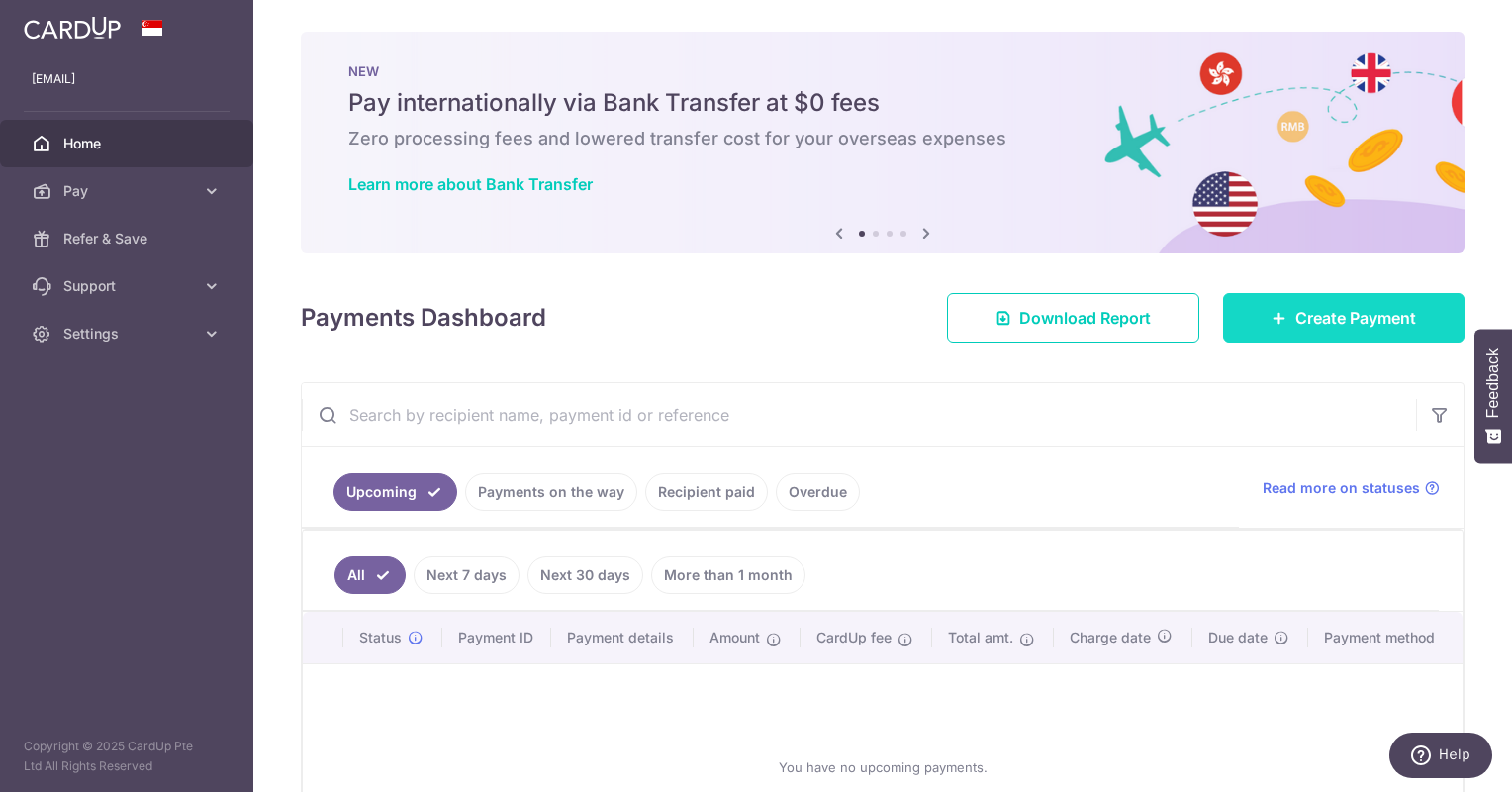 click at bounding box center (1279, 318) 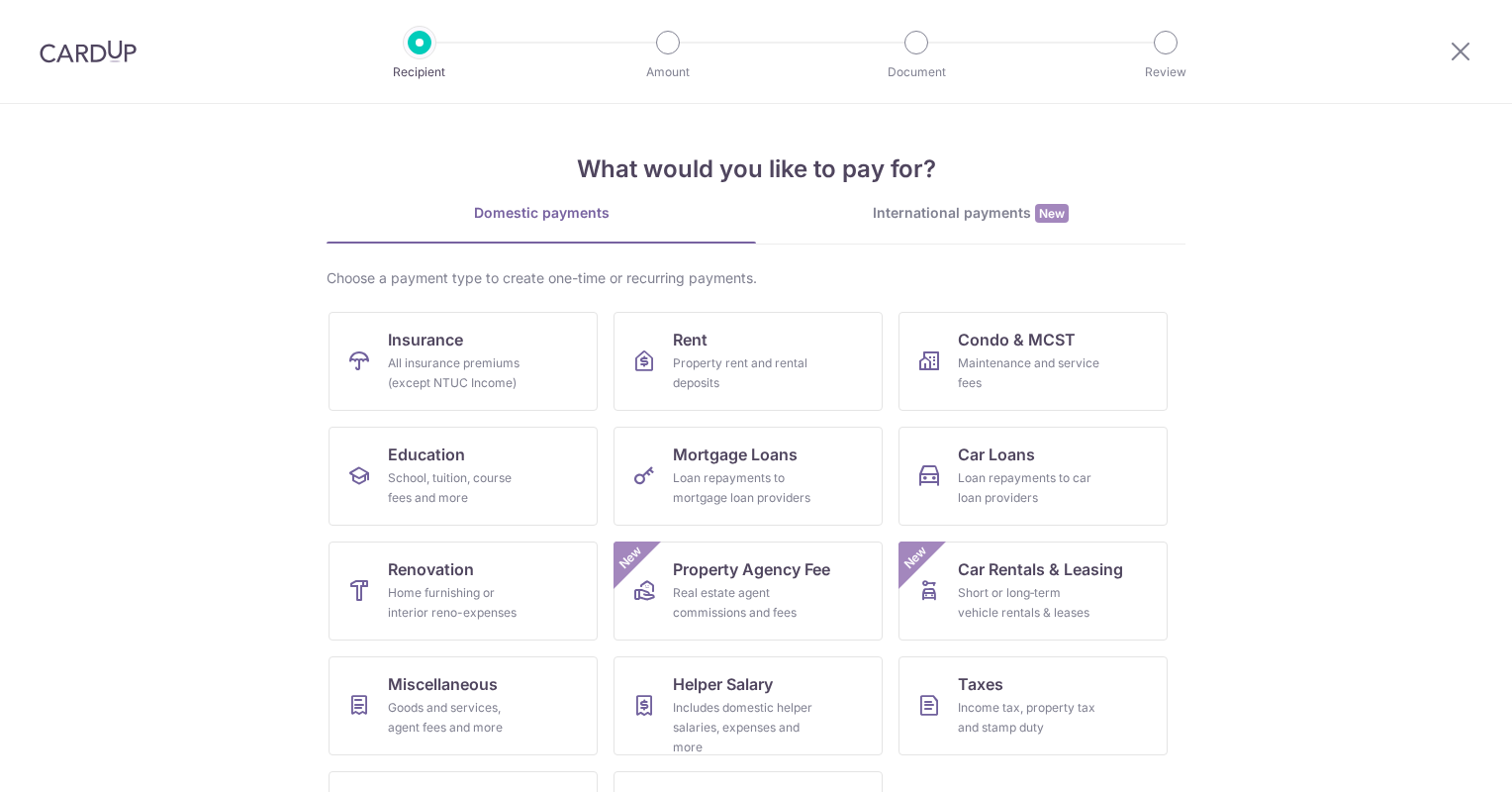 scroll, scrollTop: 0, scrollLeft: 0, axis: both 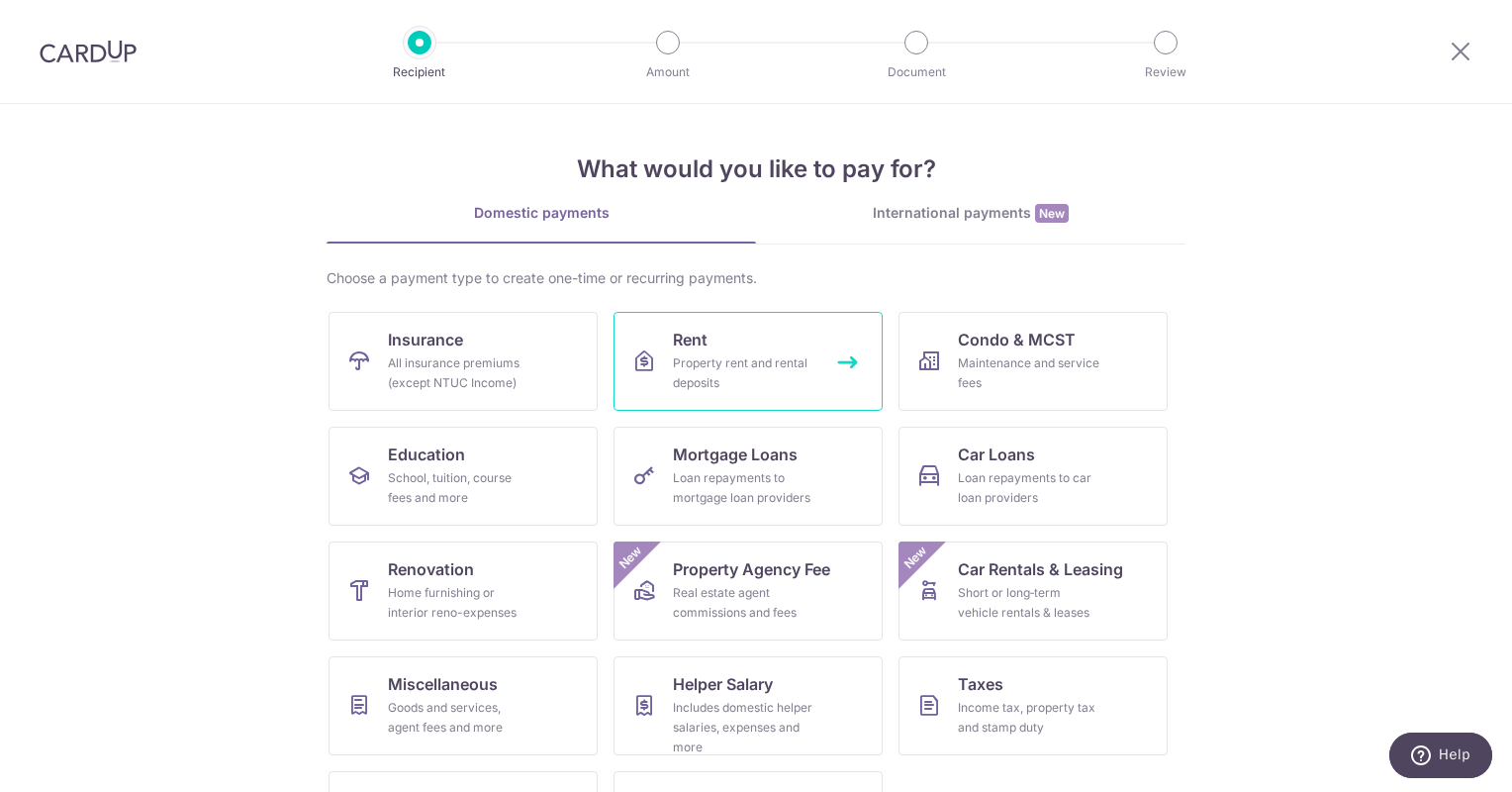 click on "Property rent and rental deposits" at bounding box center [744, 373] 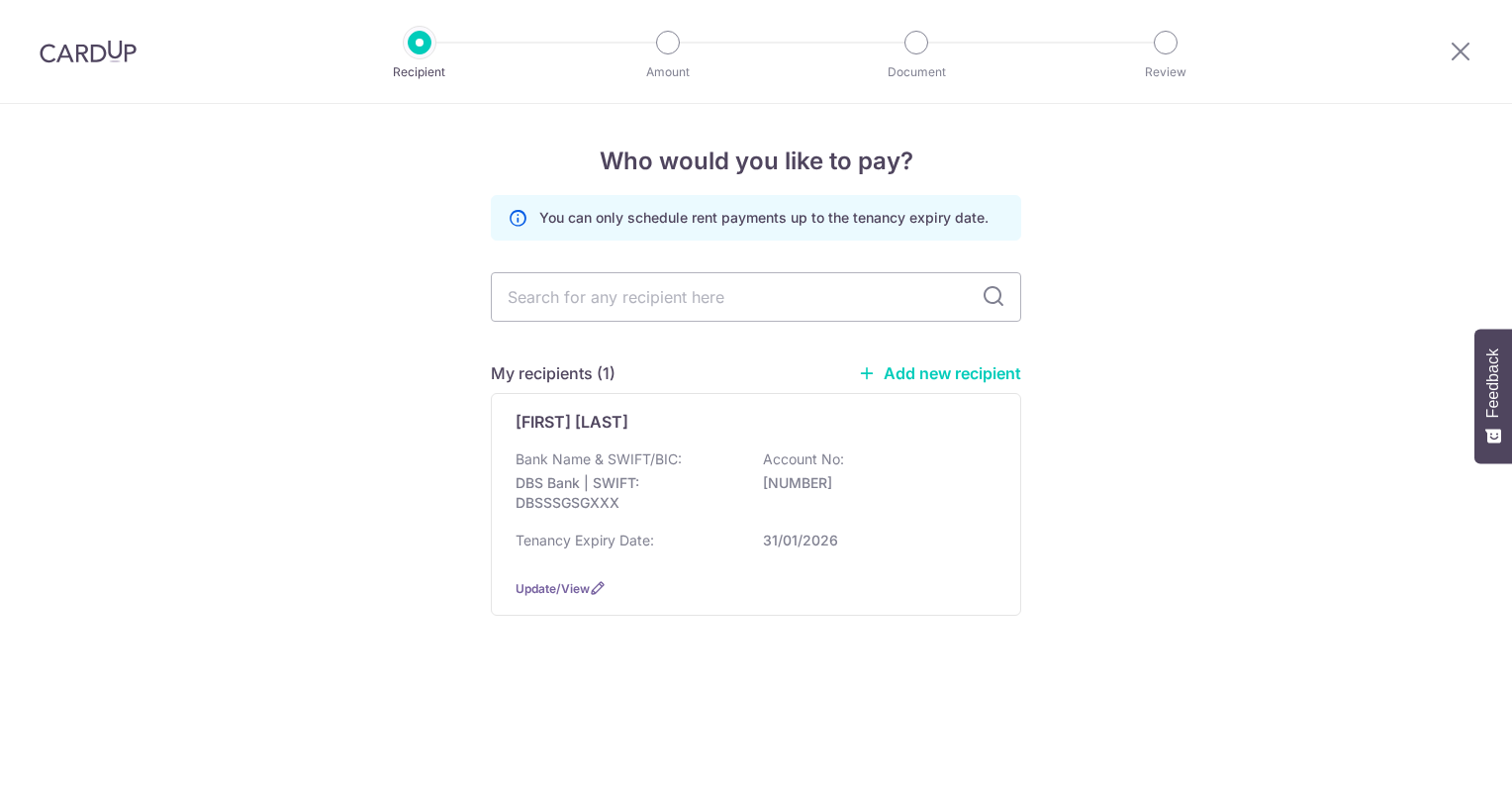 scroll, scrollTop: 0, scrollLeft: 0, axis: both 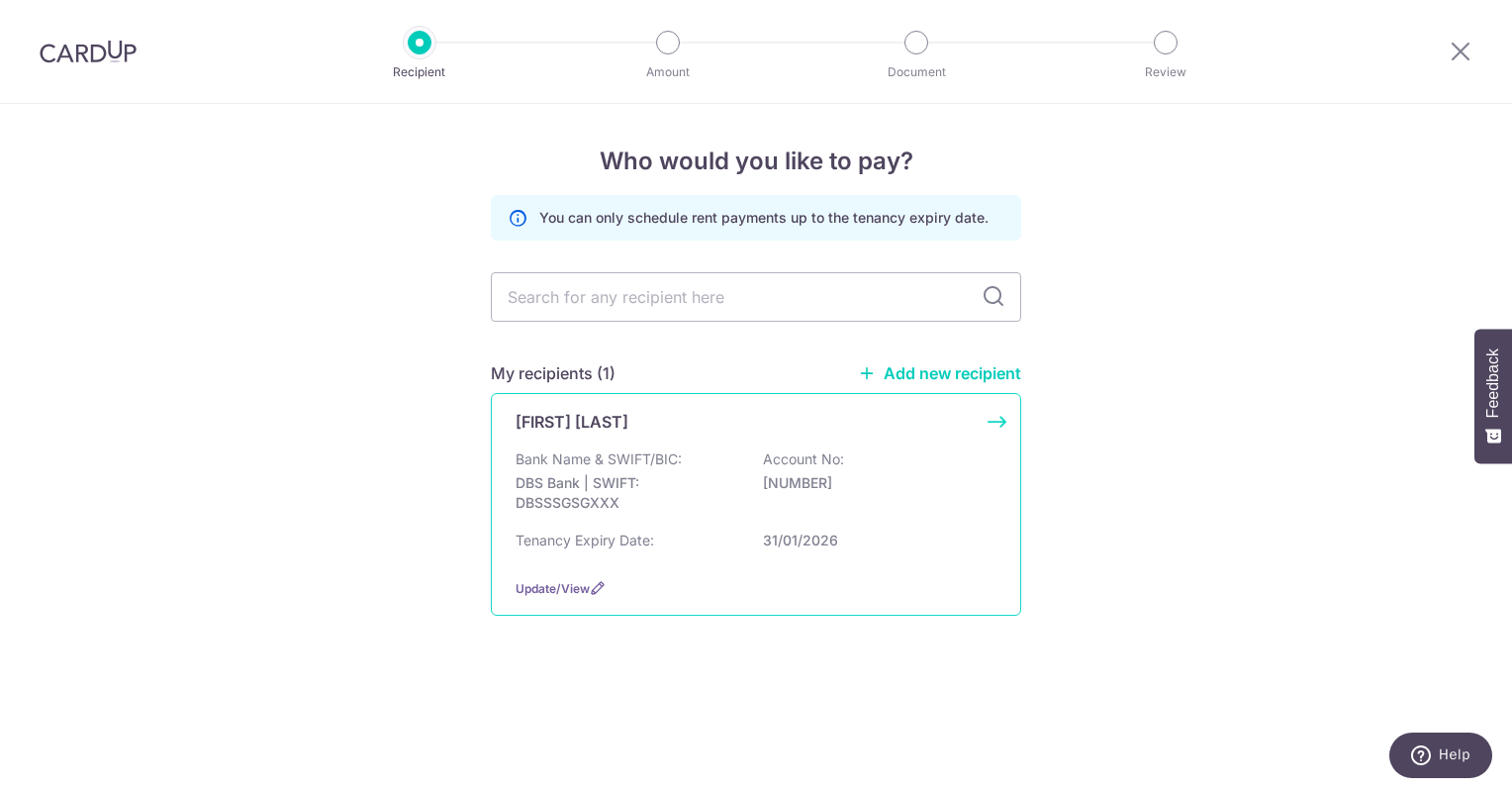 click on "DBS Bank | SWIFT: DBSSSGSGXXX" at bounding box center [626, 493] 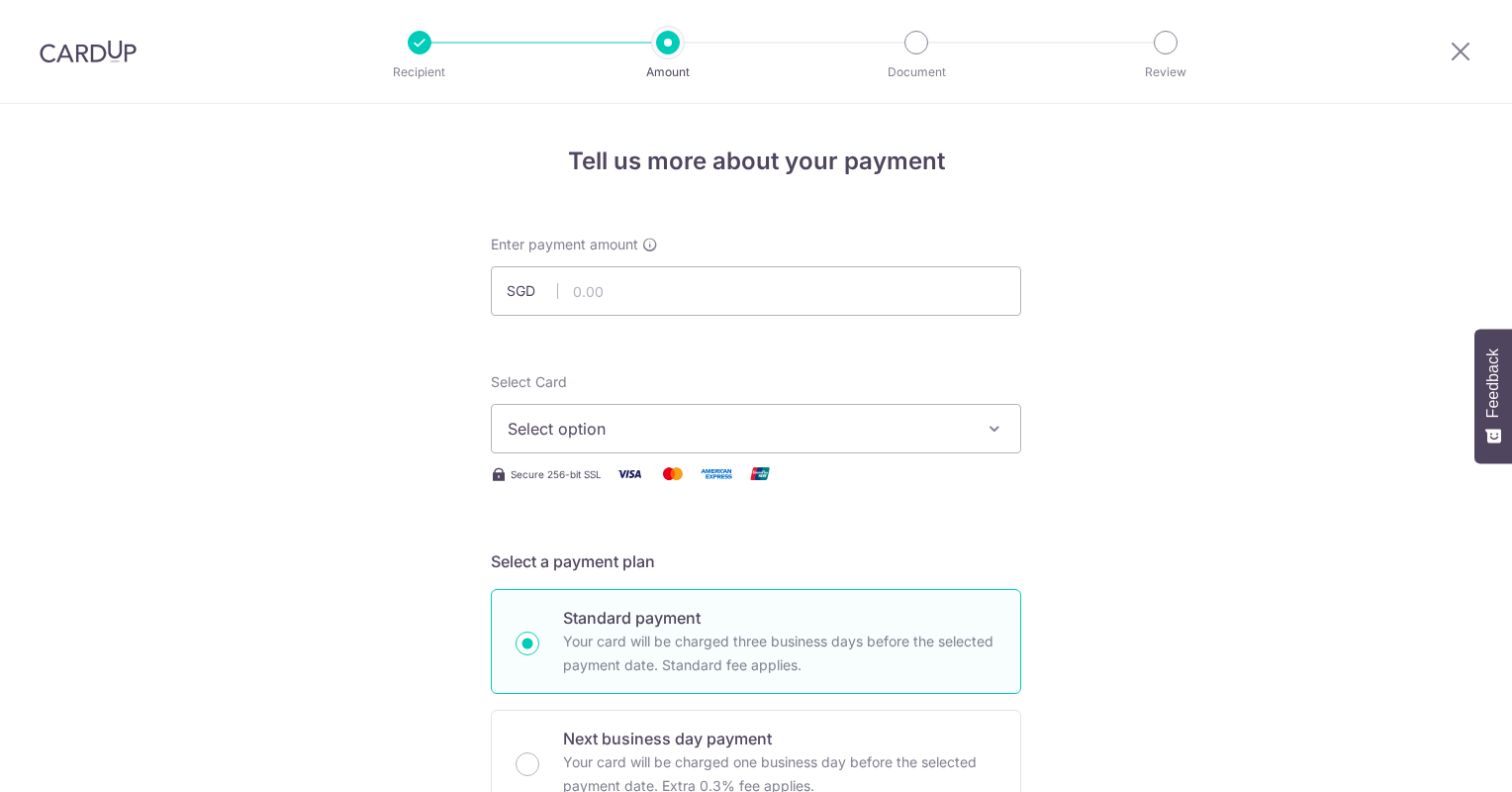 scroll, scrollTop: 0, scrollLeft: 0, axis: both 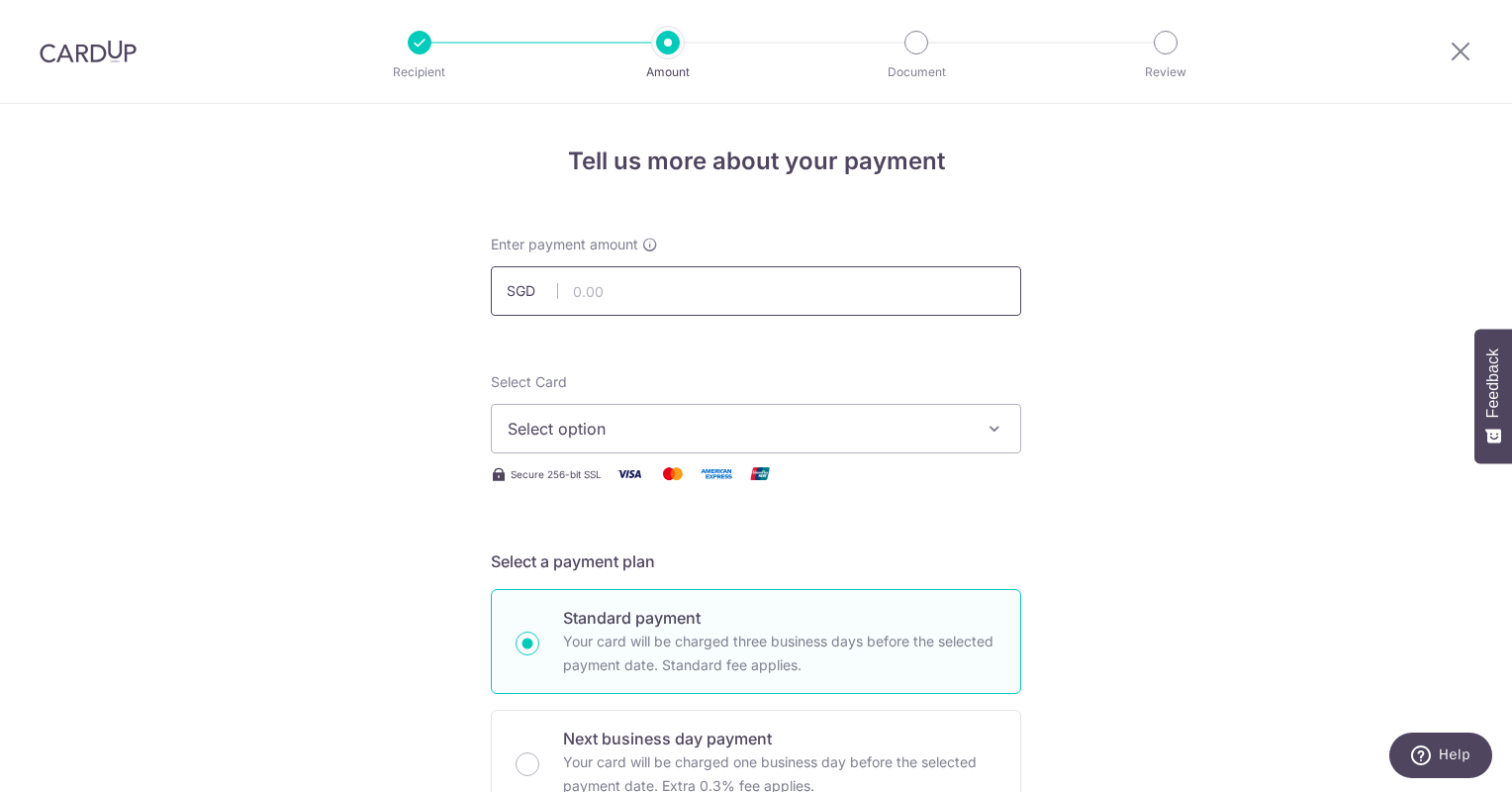 click at bounding box center [756, 291] 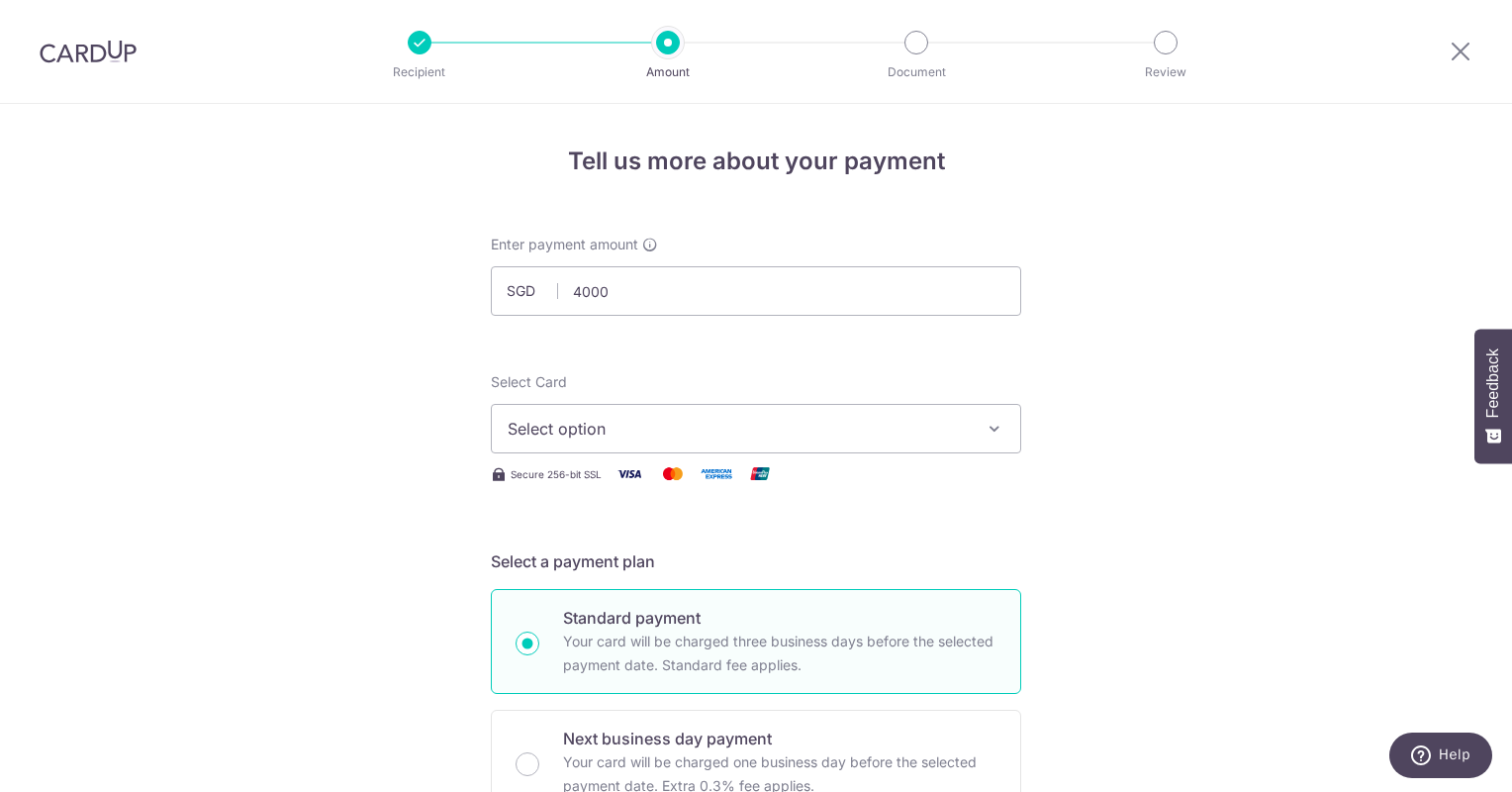type on "4,000.00" 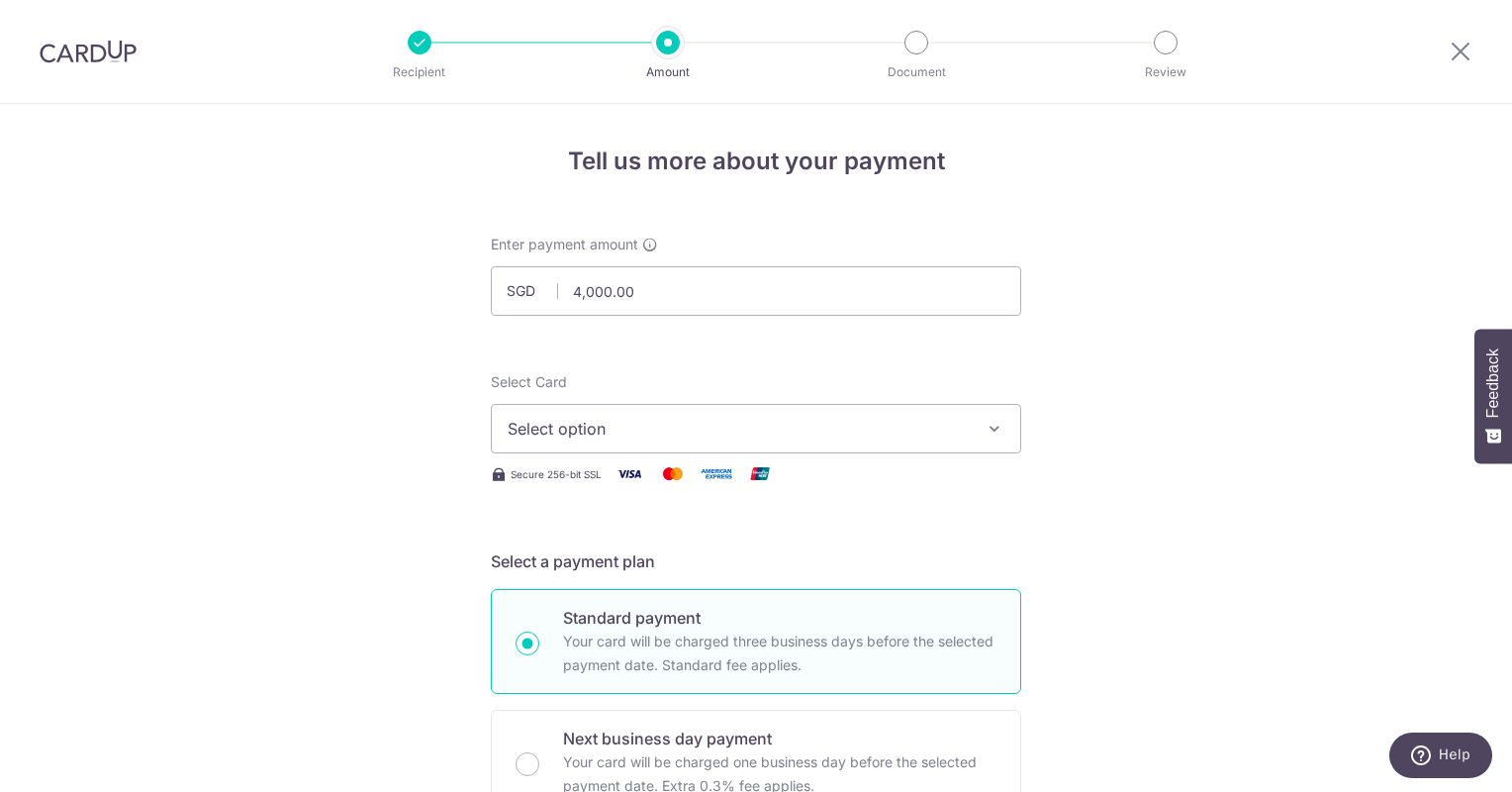 click on "Tell us more about your payment
Enter payment amount
SGD
4,000.00
4000.00
Select Card
Select option
Add credit card
Your Cards
**** 4945
Secure 256-bit SSL
Text
New card details
Card
Secure 256-bit SSL" at bounding box center [756, 999] 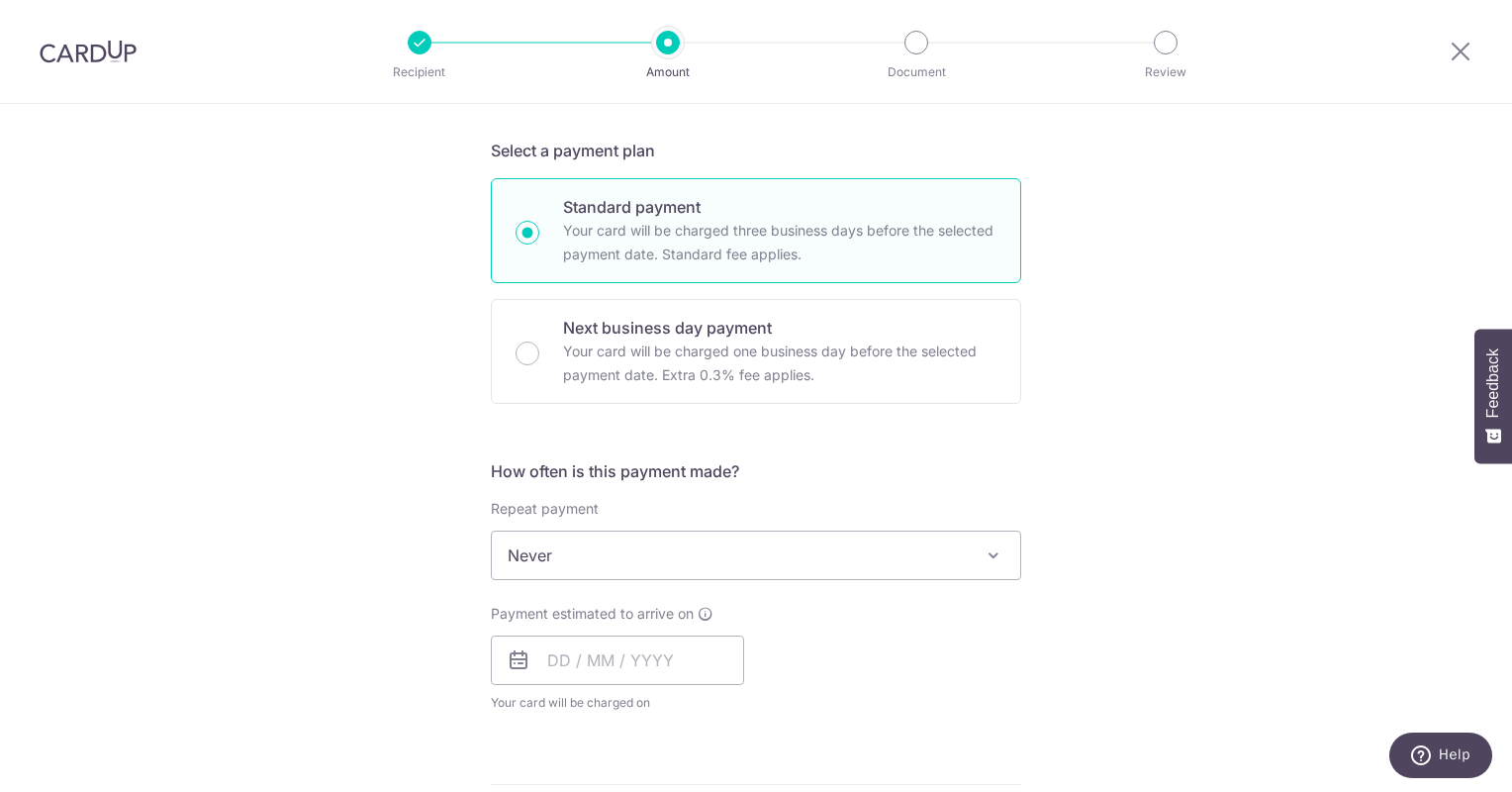scroll, scrollTop: 432, scrollLeft: 0, axis: vertical 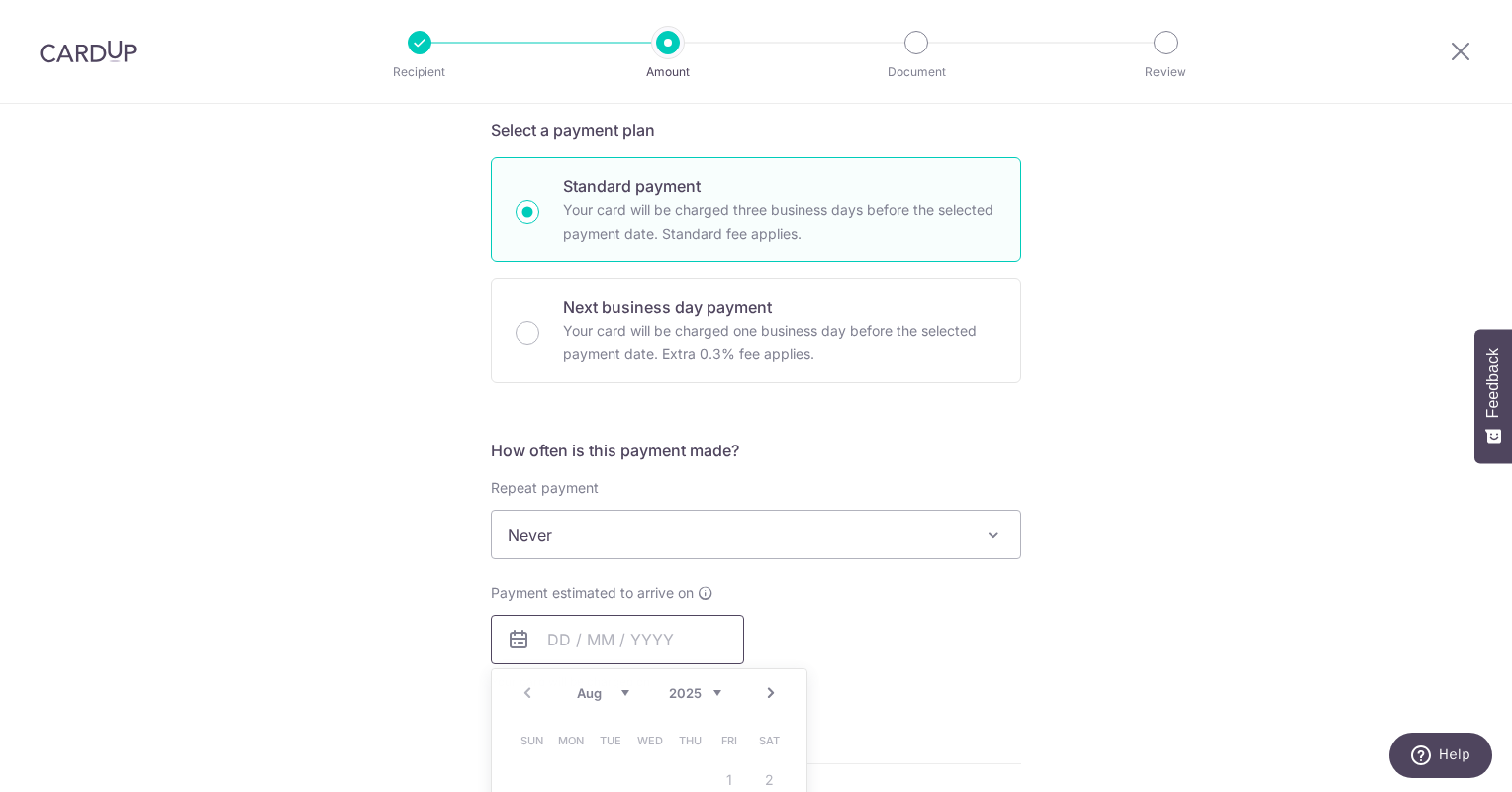 click at bounding box center [617, 640] 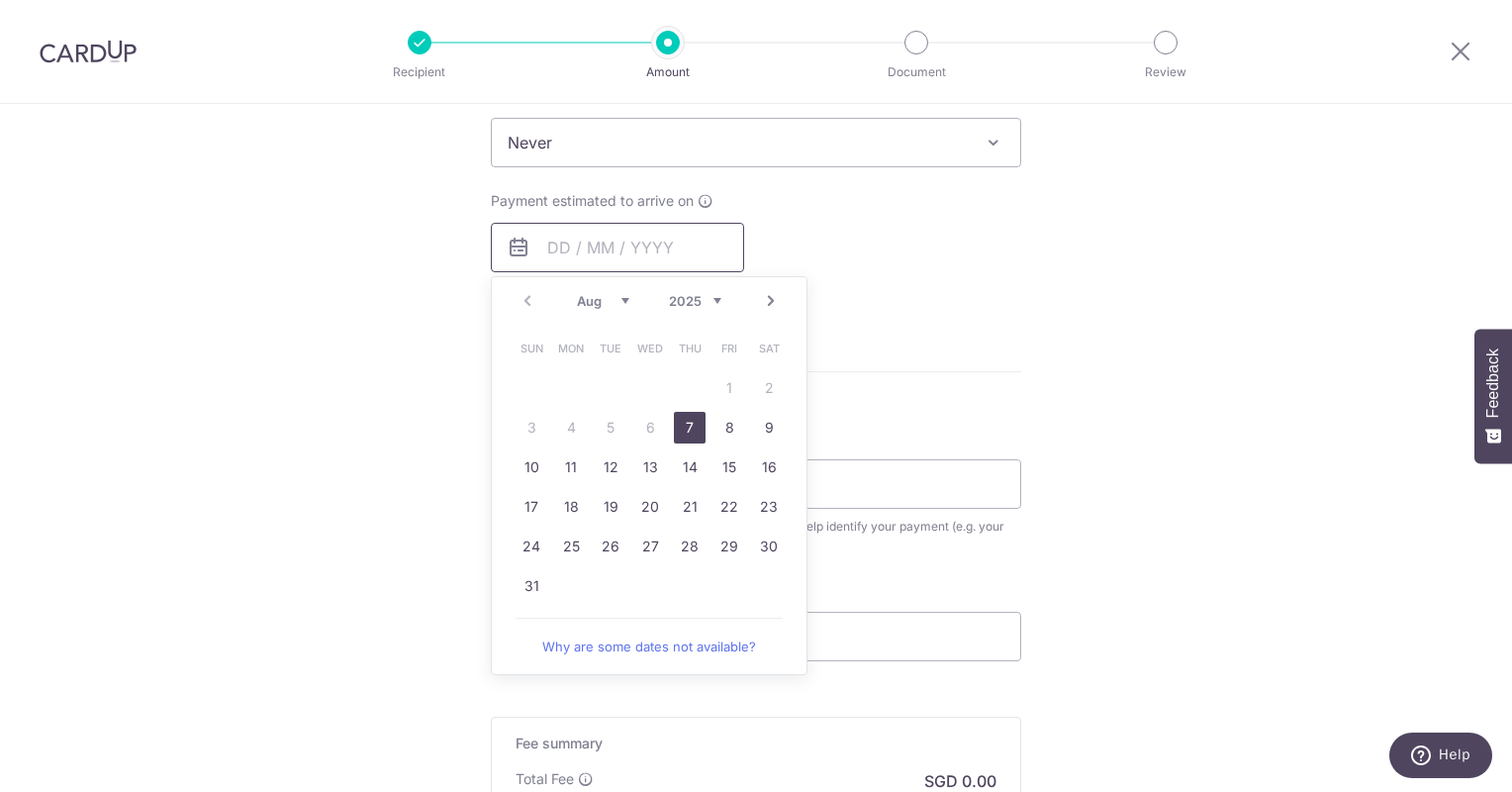 scroll, scrollTop: 825, scrollLeft: 0, axis: vertical 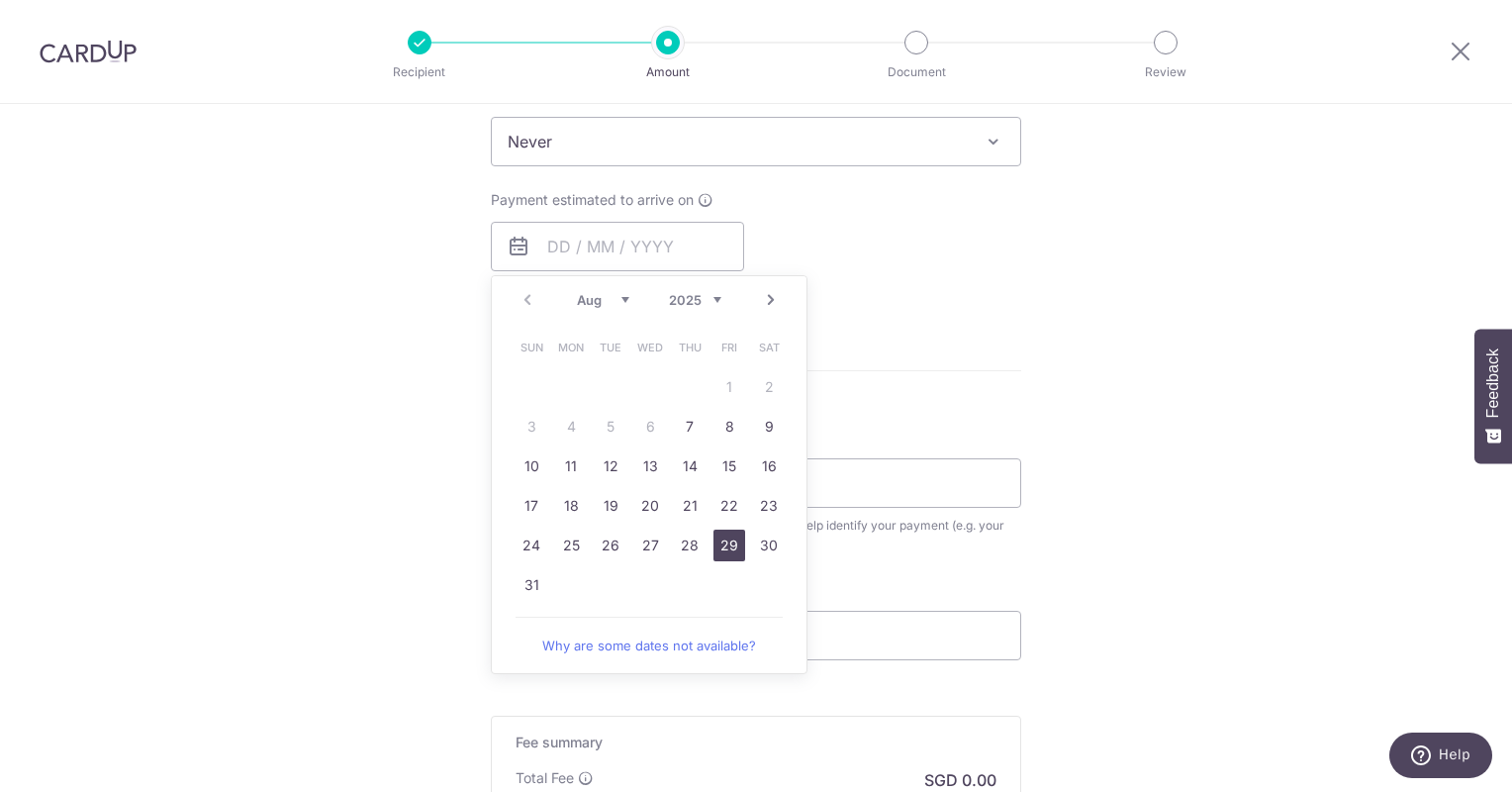 click on "29" at bounding box center [729, 545] 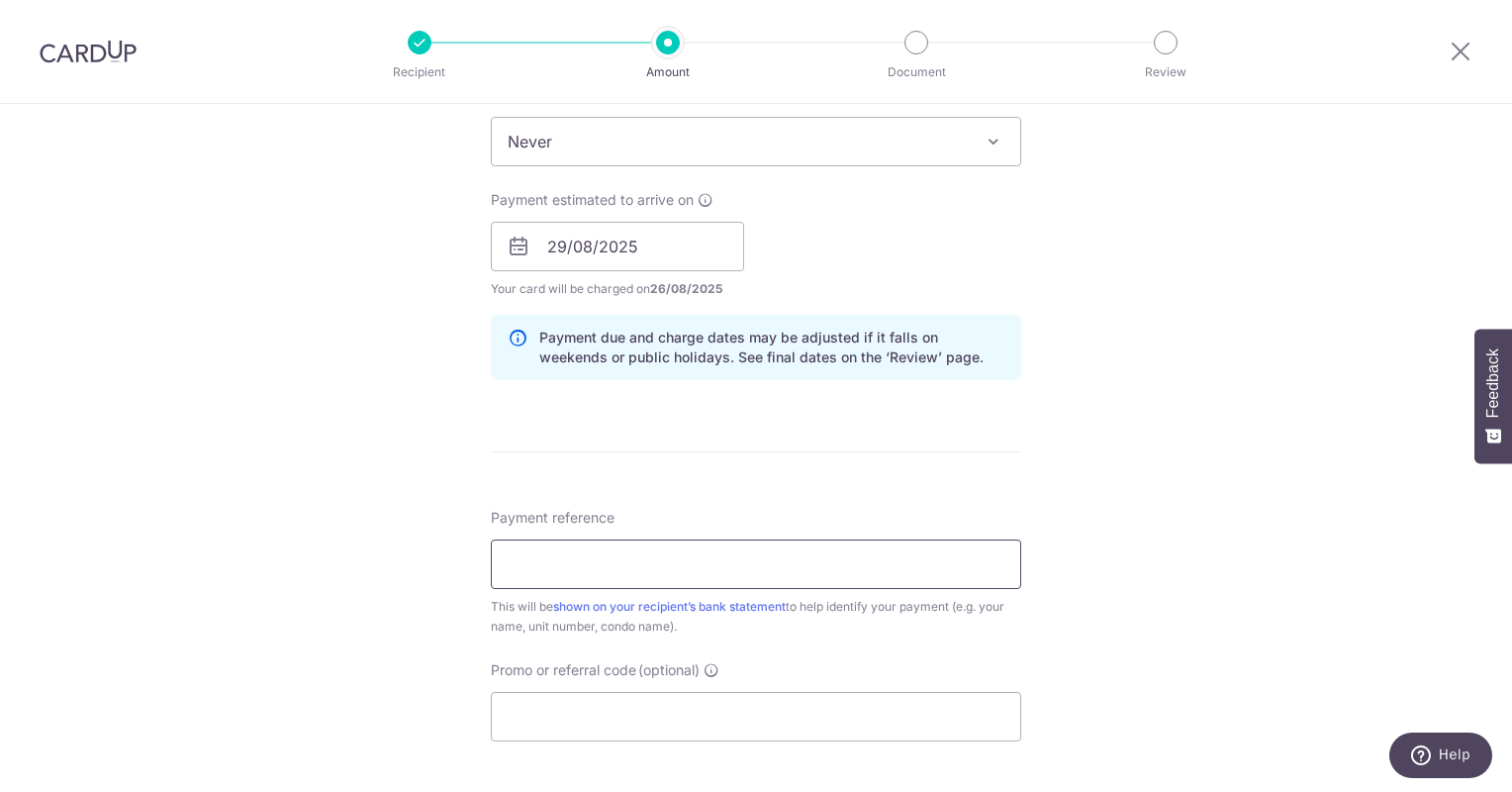 click on "Payment reference" at bounding box center [756, 564] 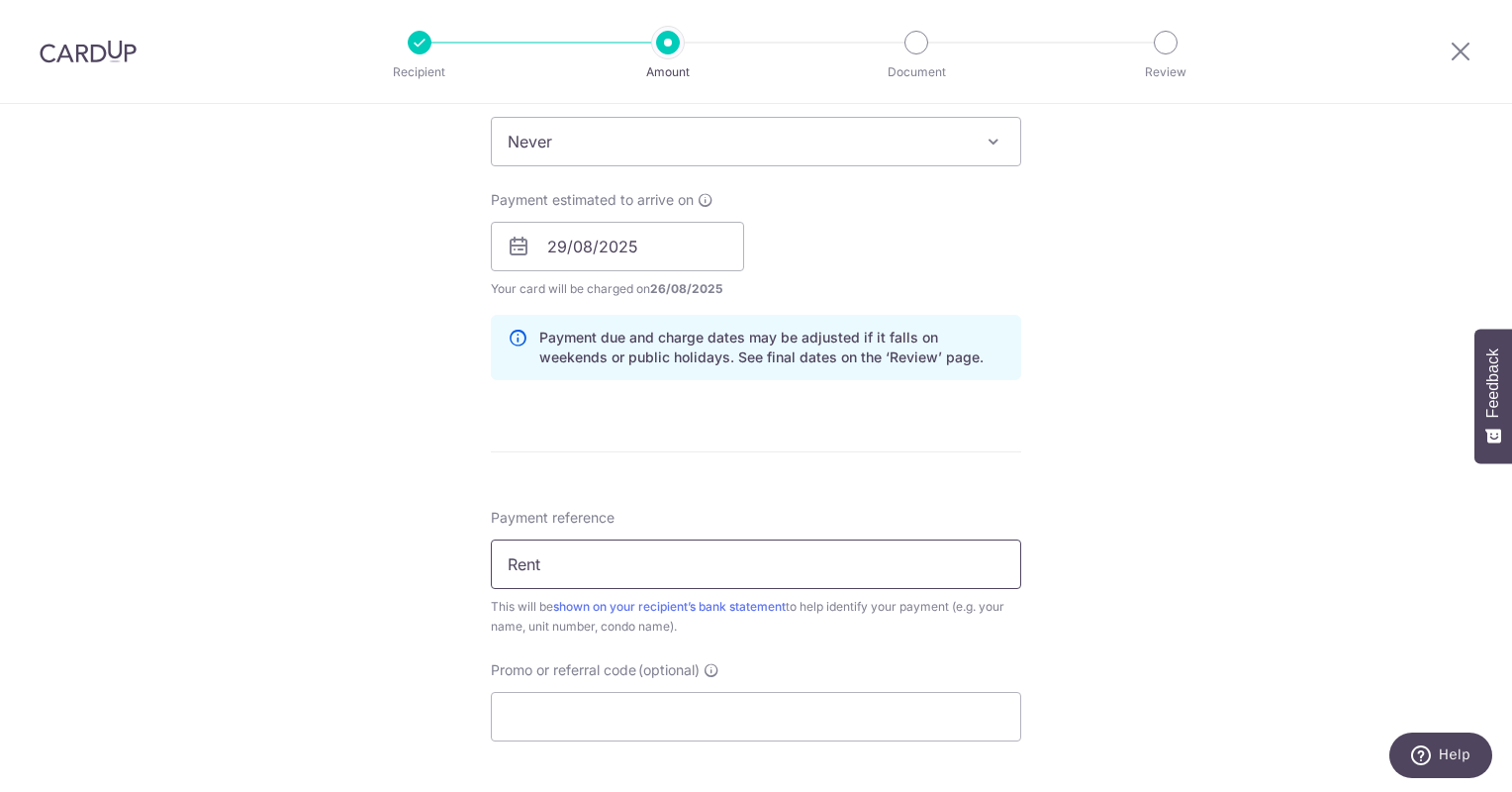type on "SAVERENT179" 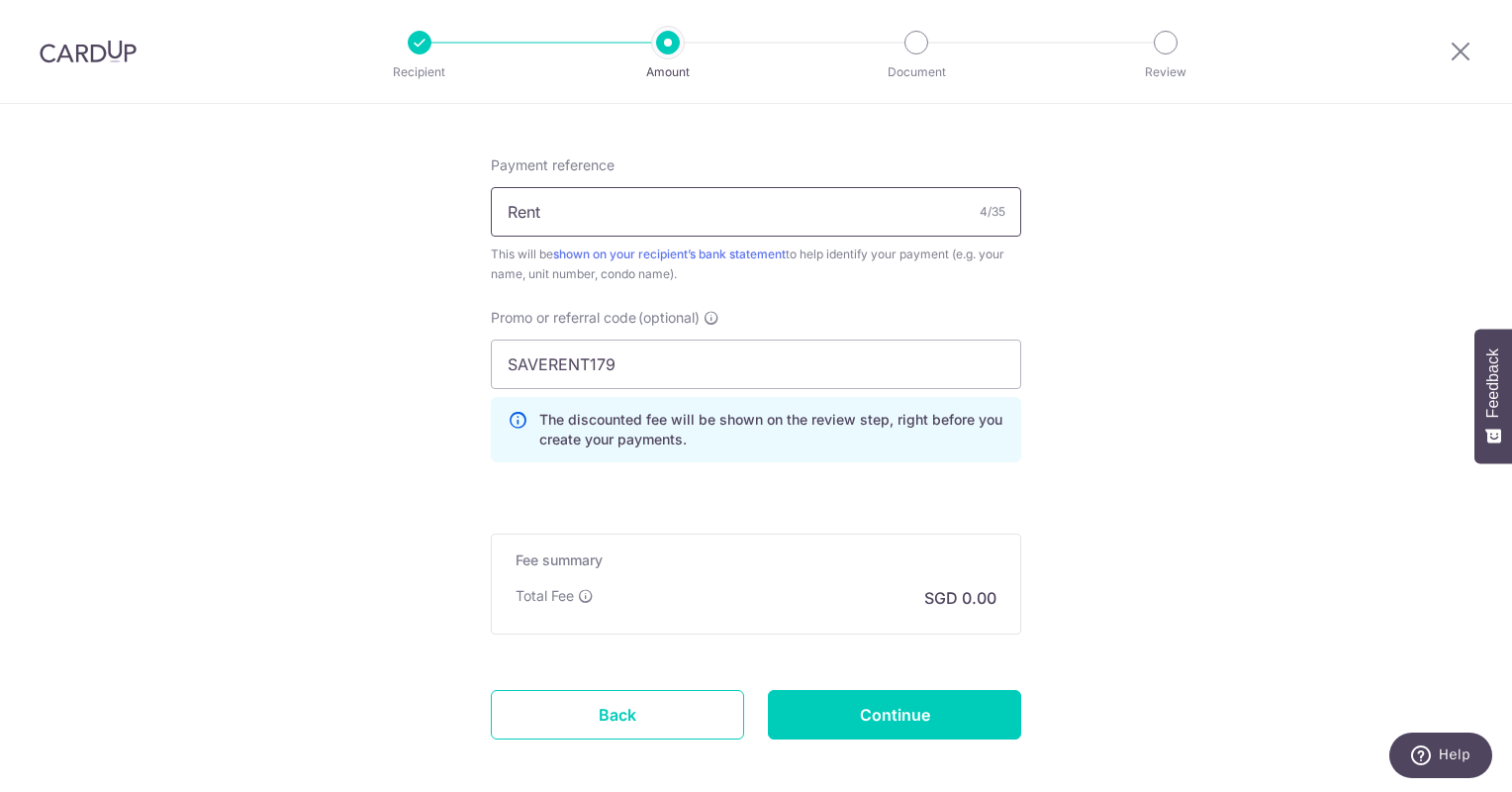 scroll, scrollTop: 1229, scrollLeft: 0, axis: vertical 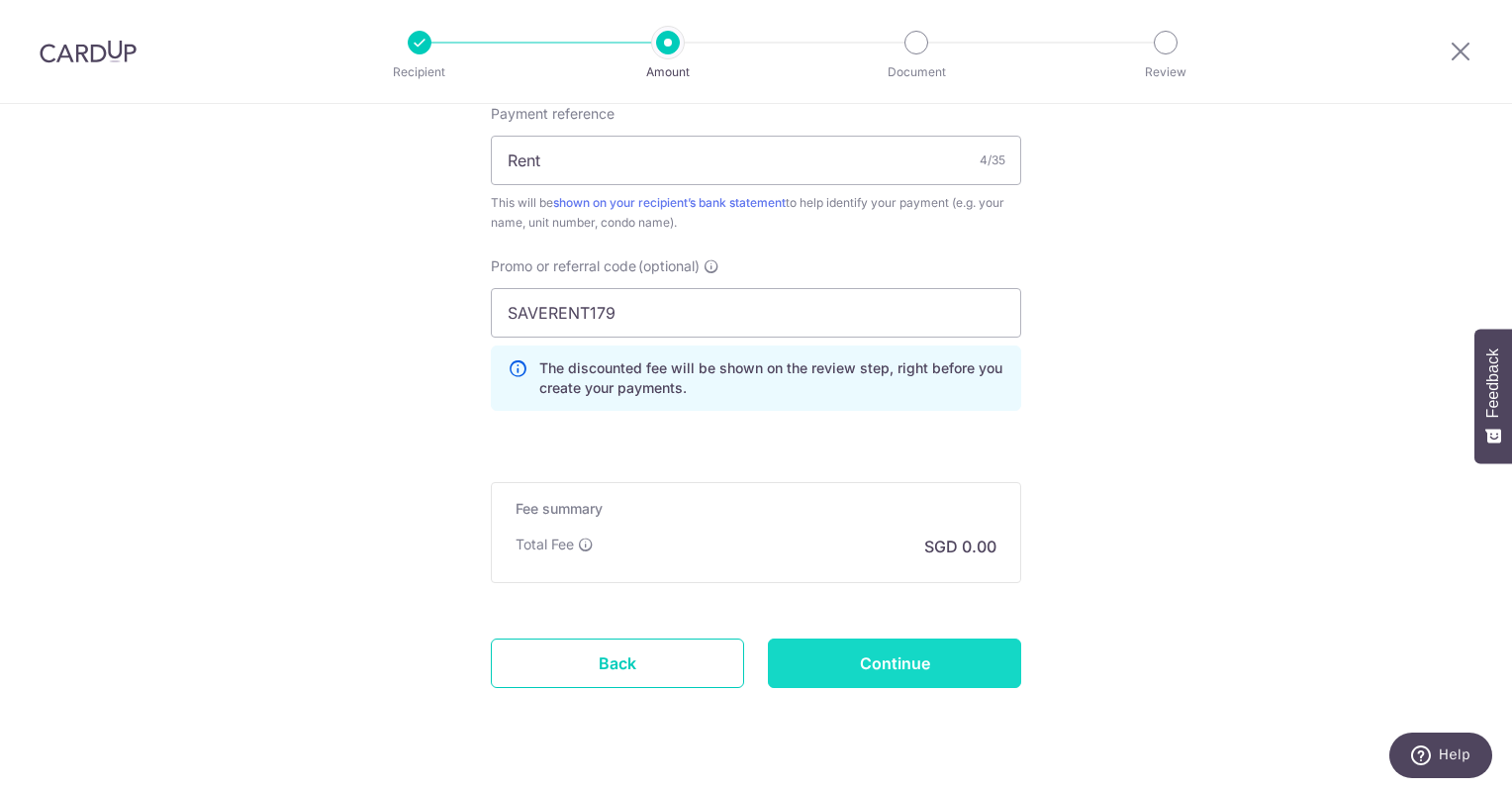click on "Continue" at bounding box center [895, 663] 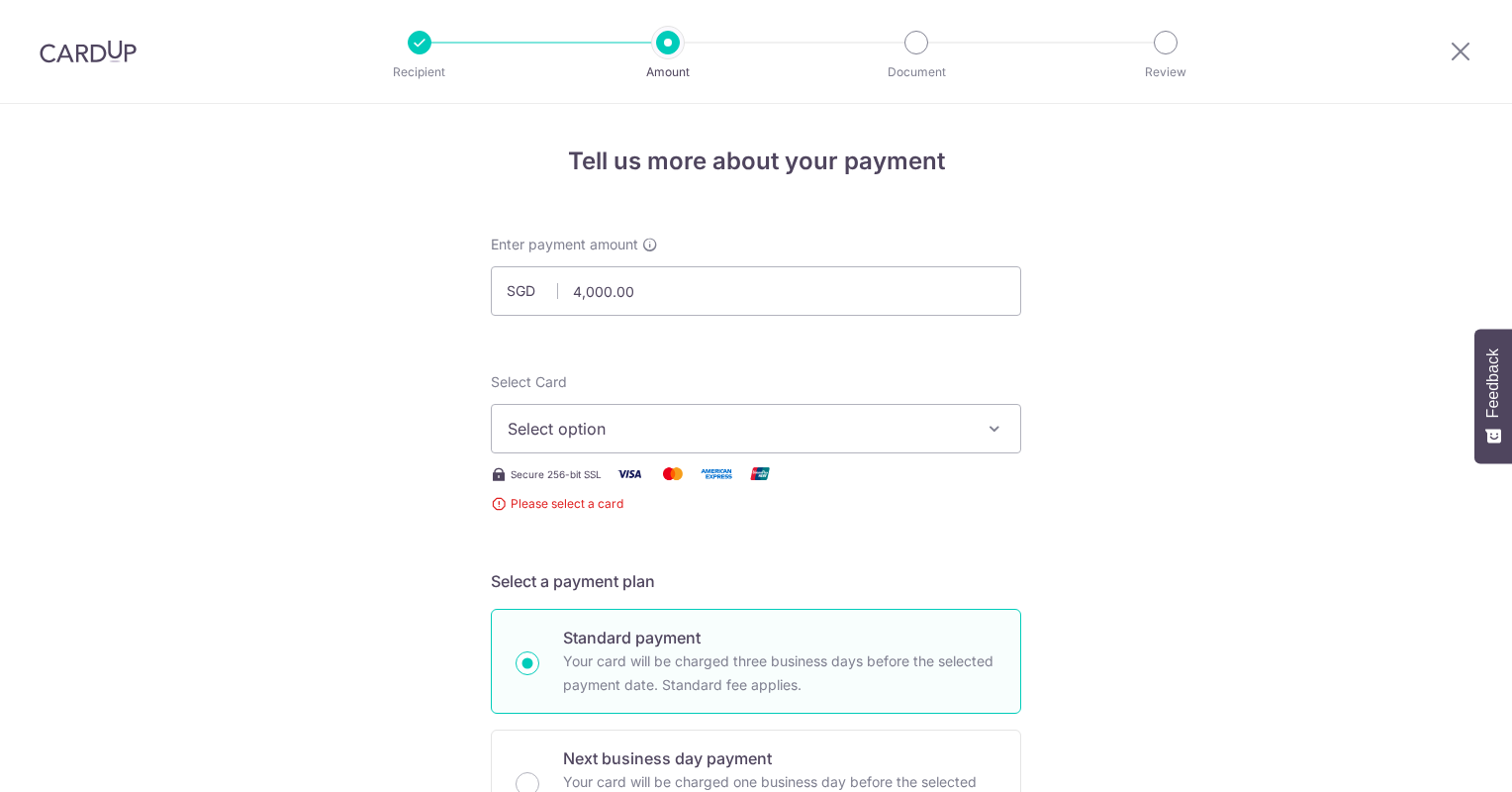 scroll, scrollTop: 0, scrollLeft: 0, axis: both 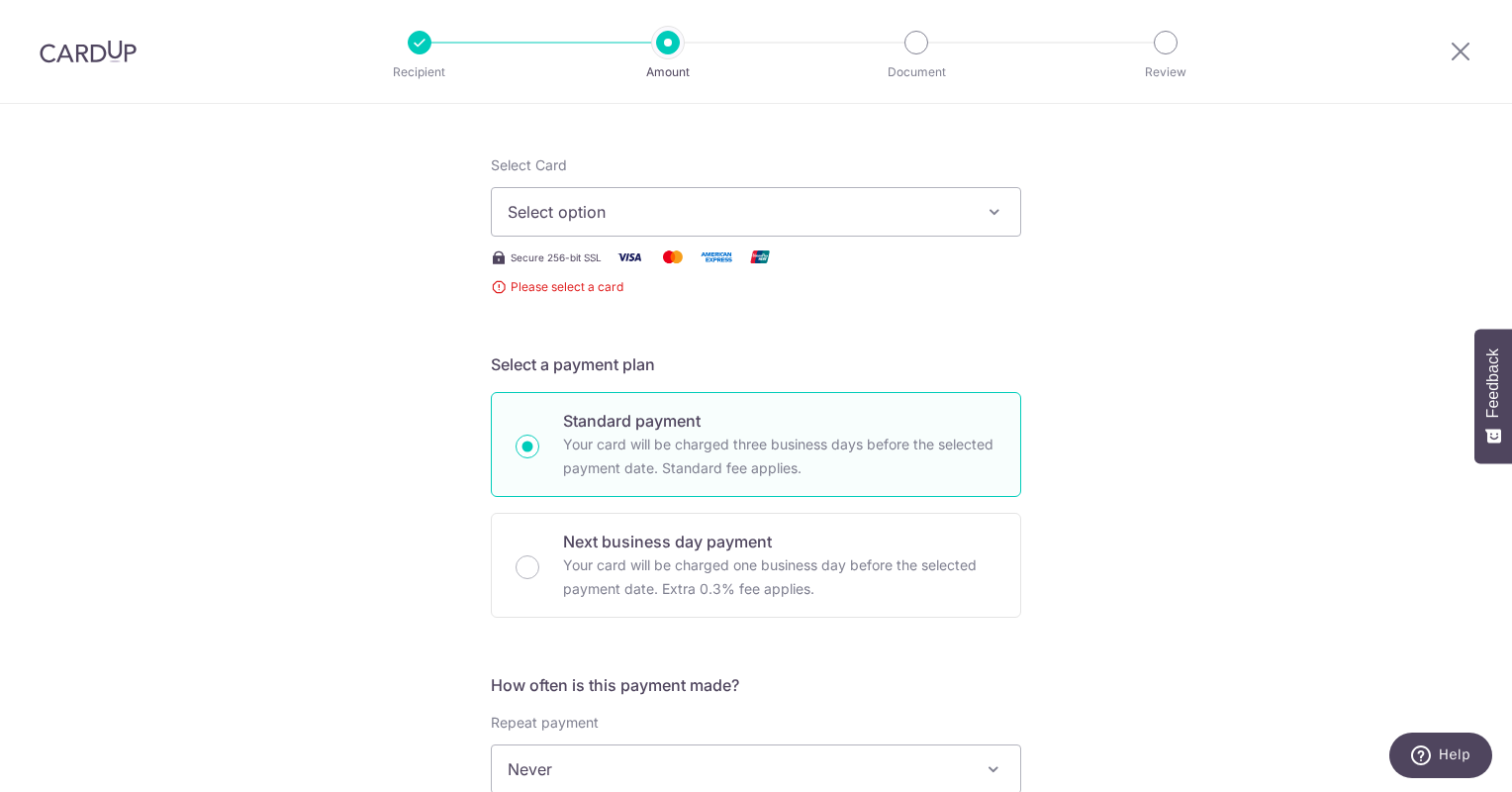 click on "Select option" at bounding box center [738, 212] 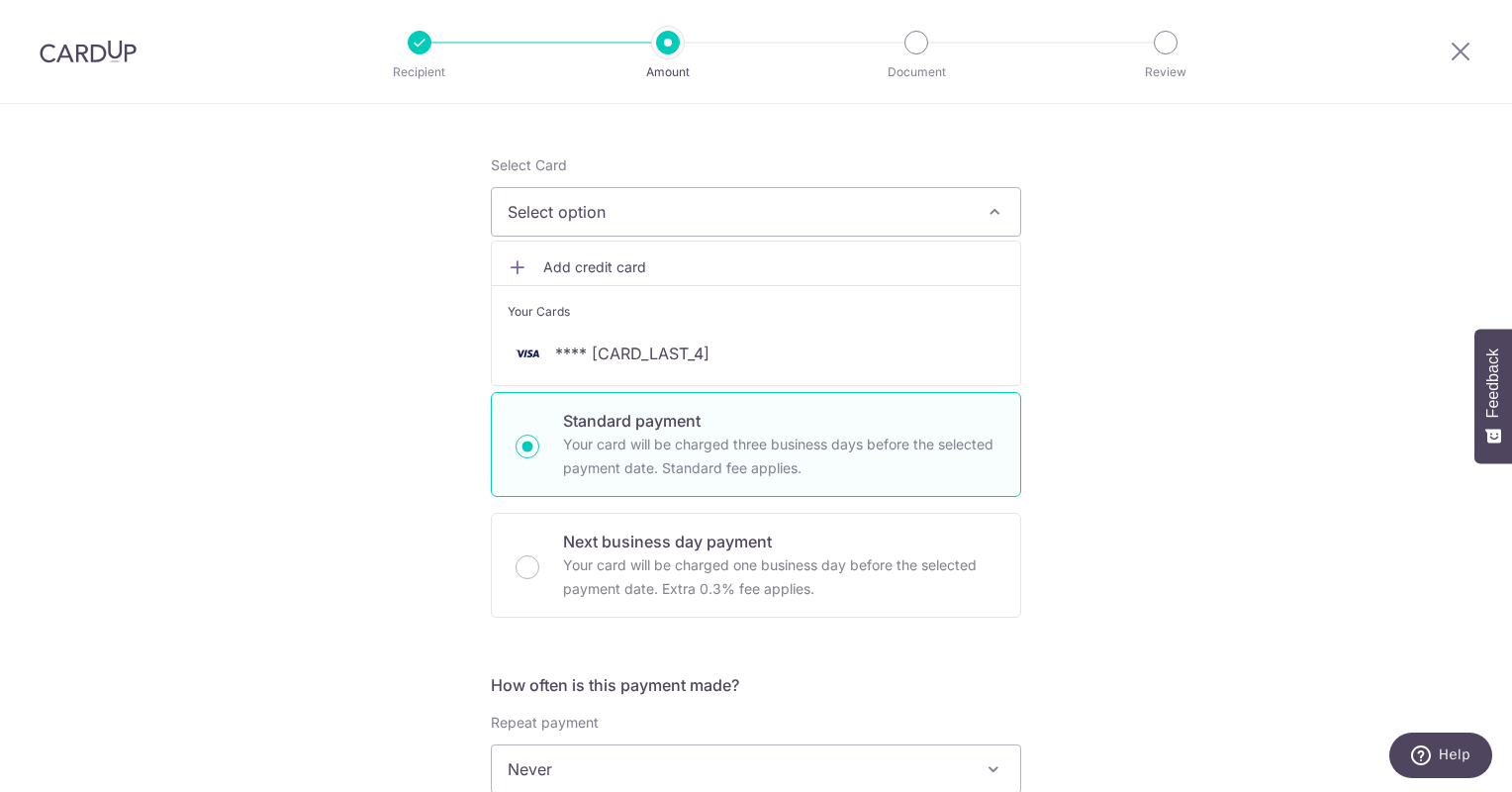 click on "Your Cards" at bounding box center (756, 312) 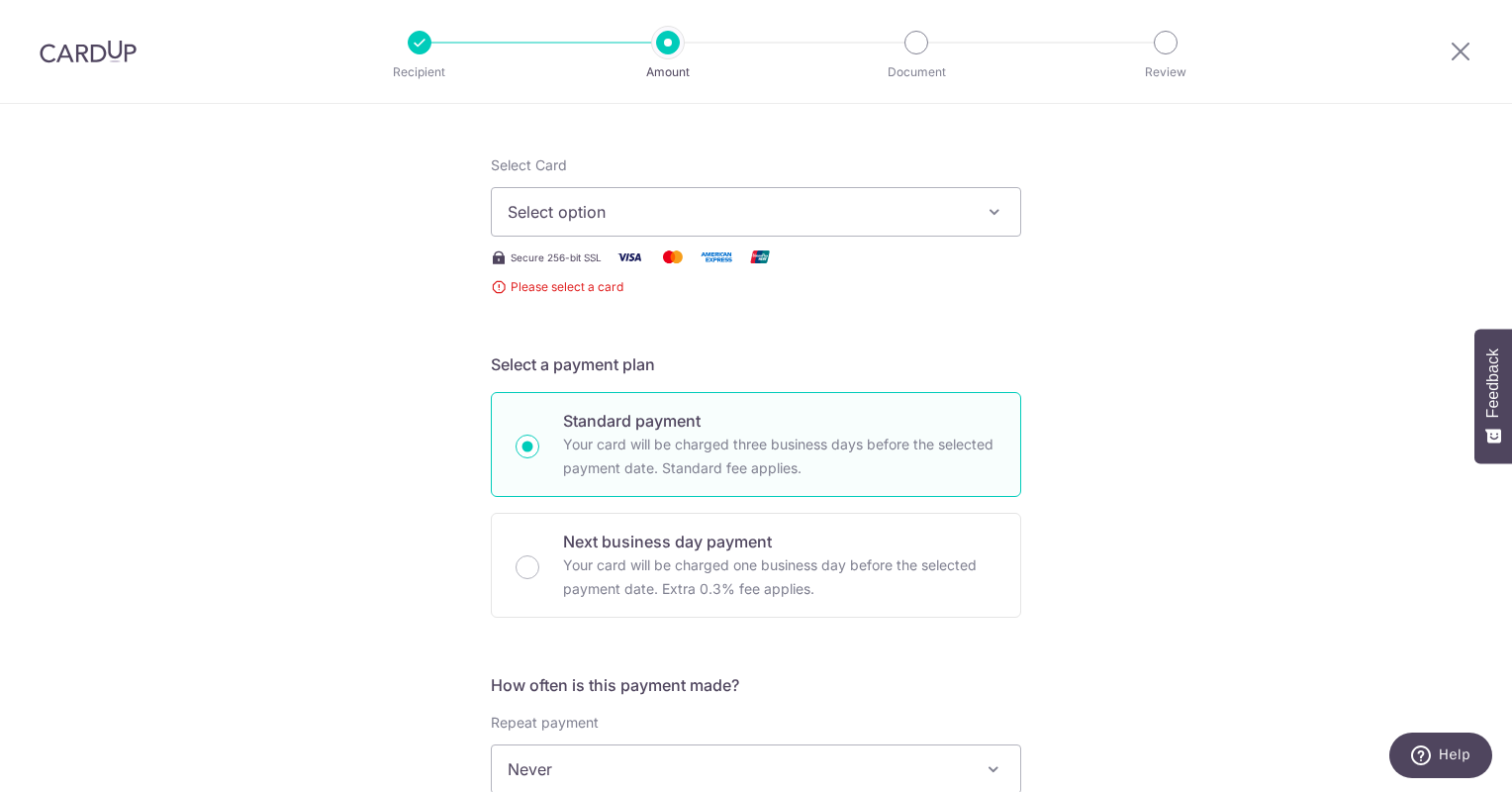 click on "Select option" at bounding box center (738, 212) 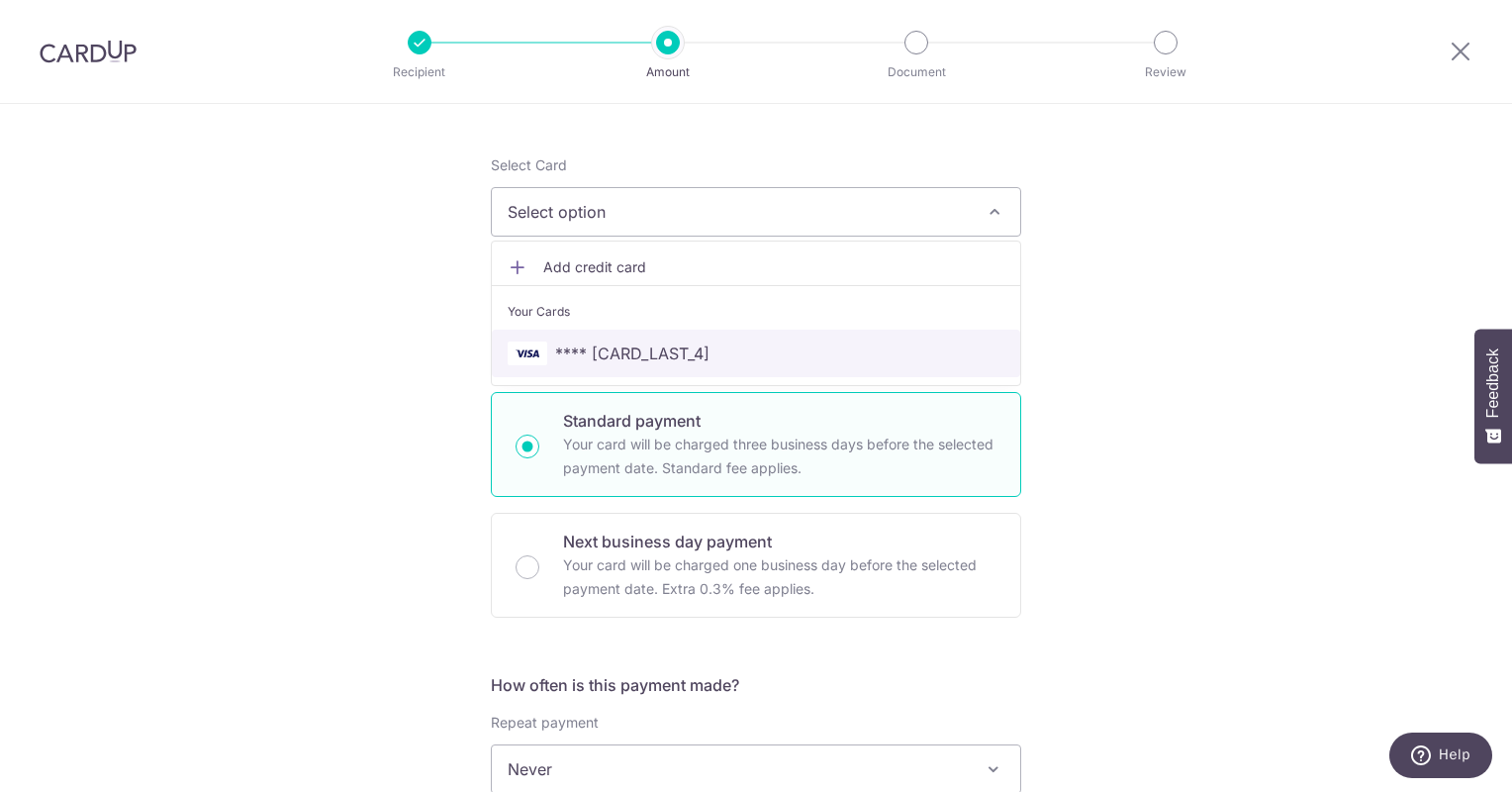click on "**** 4945" at bounding box center (756, 353) 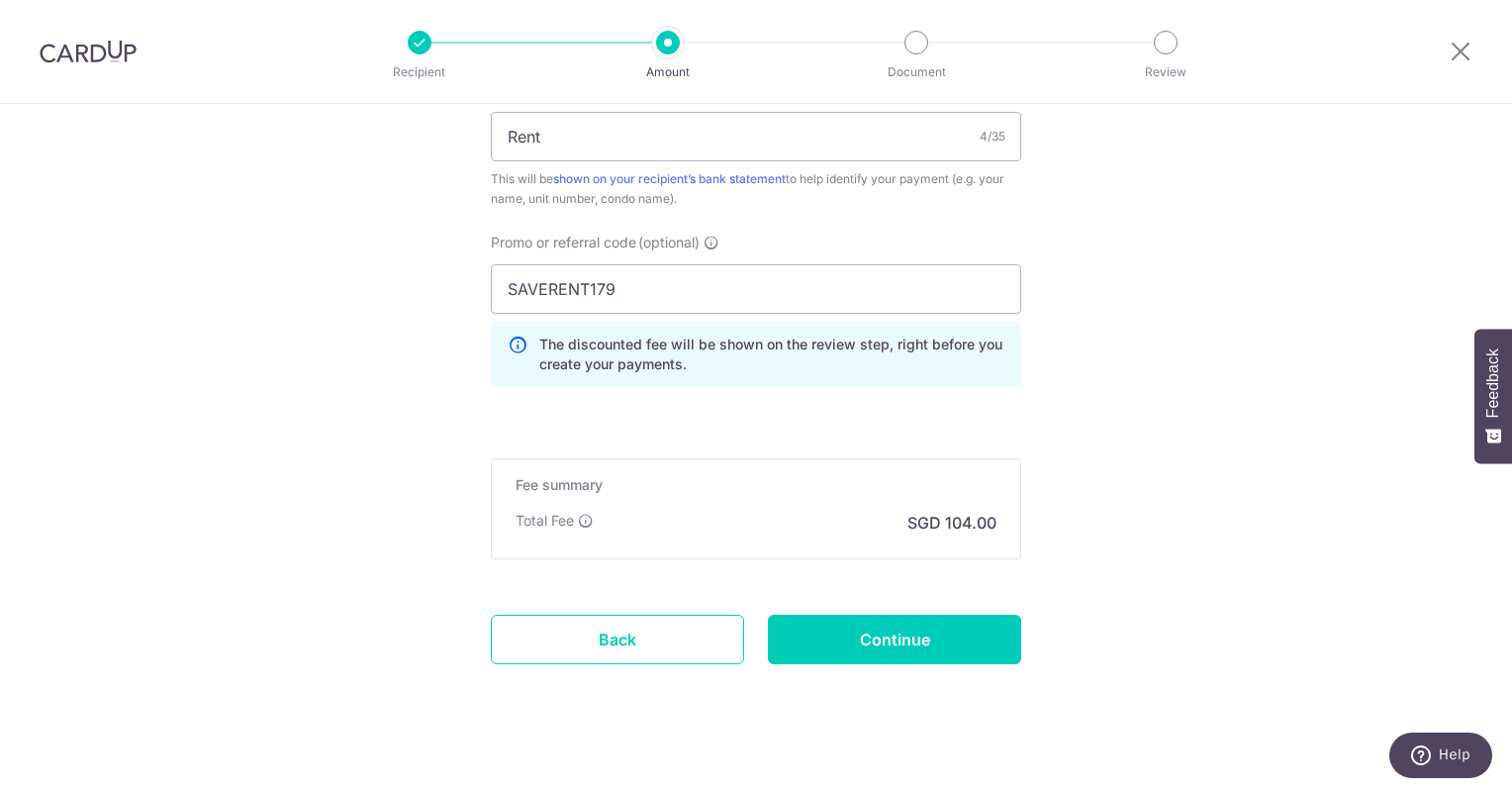 scroll, scrollTop: 1261, scrollLeft: 0, axis: vertical 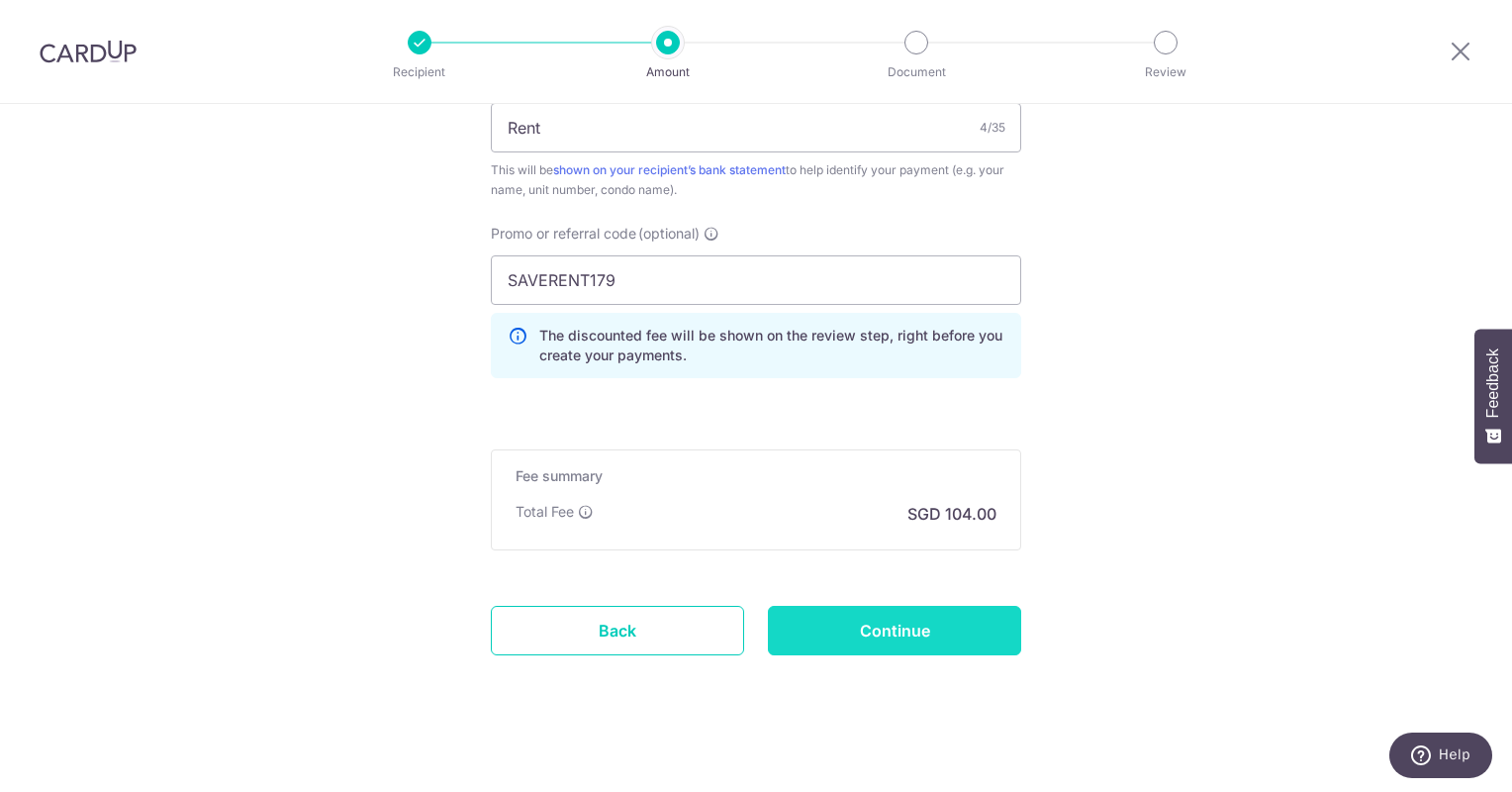 click on "Continue" at bounding box center [895, 631] 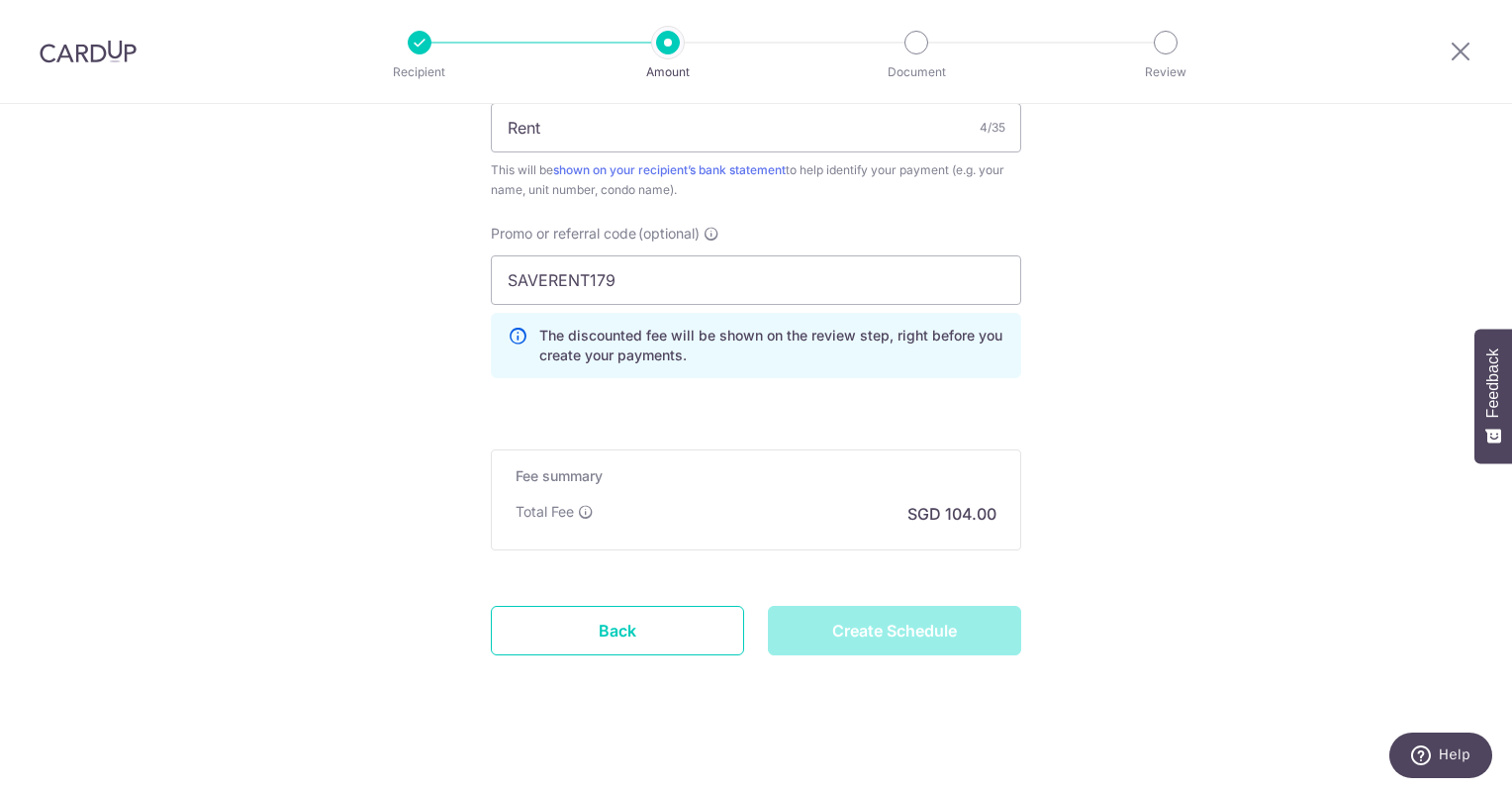 type on "Create Schedule" 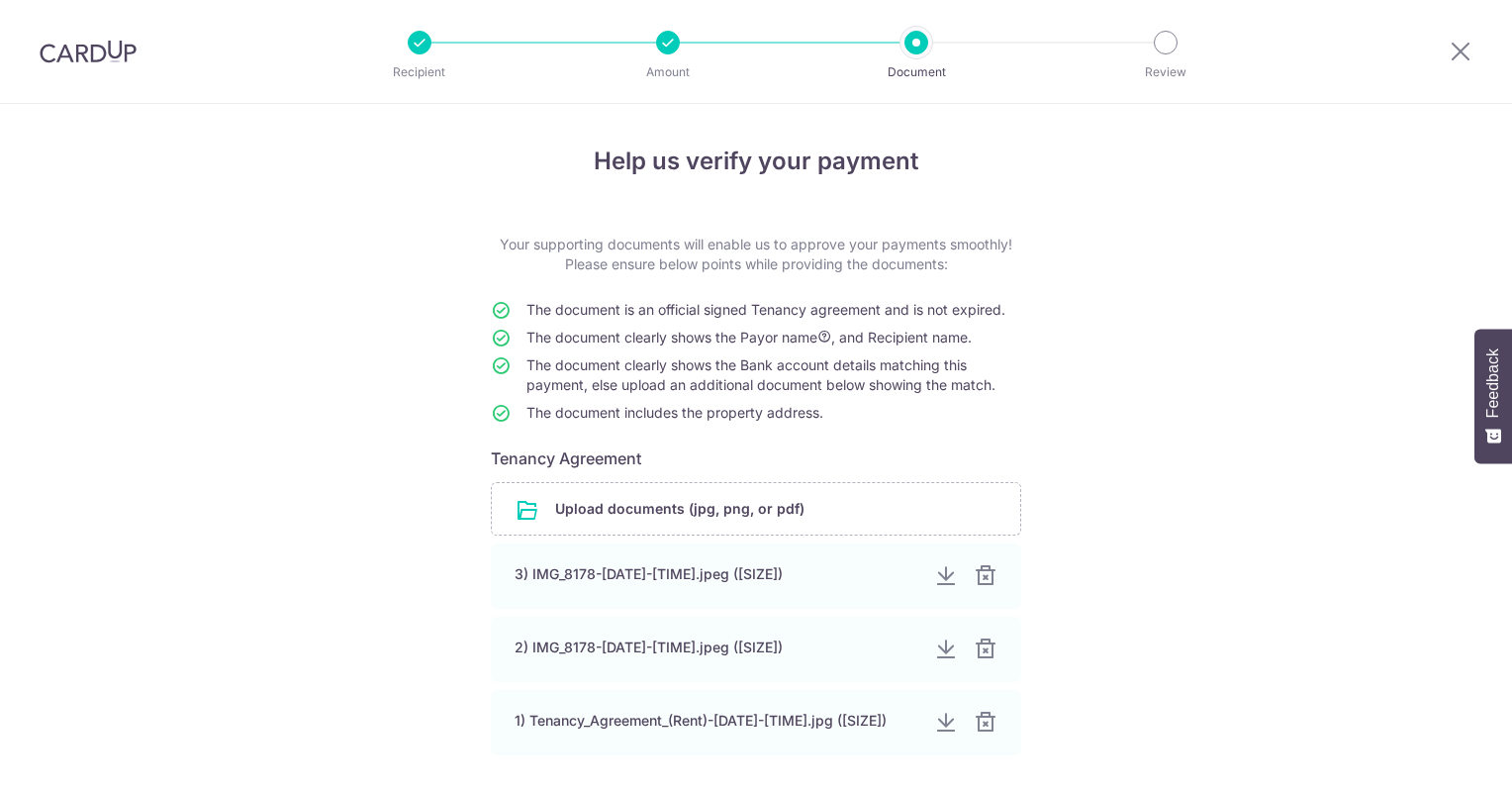 scroll, scrollTop: 0, scrollLeft: 0, axis: both 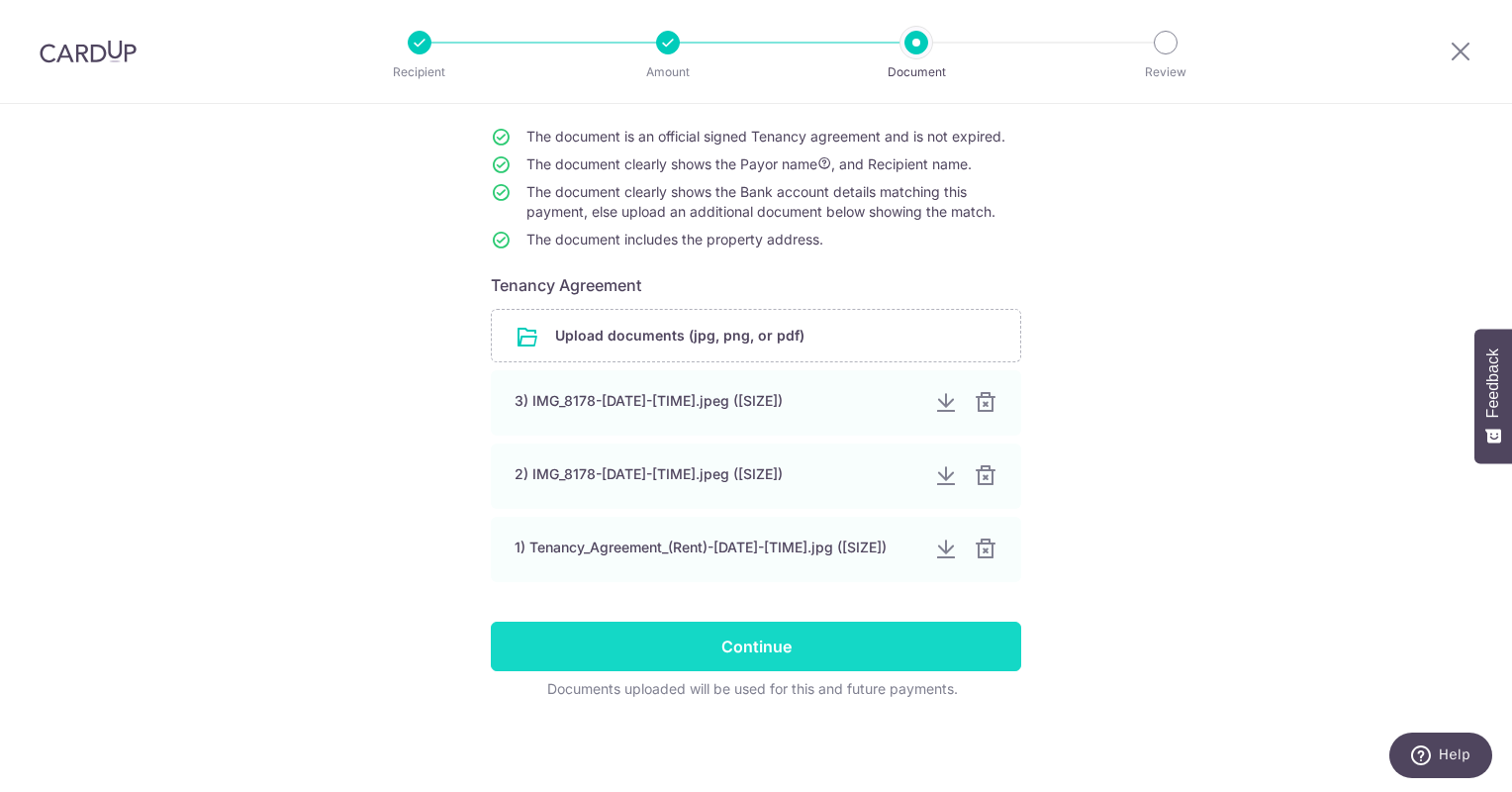 click on "Continue" at bounding box center [756, 646] 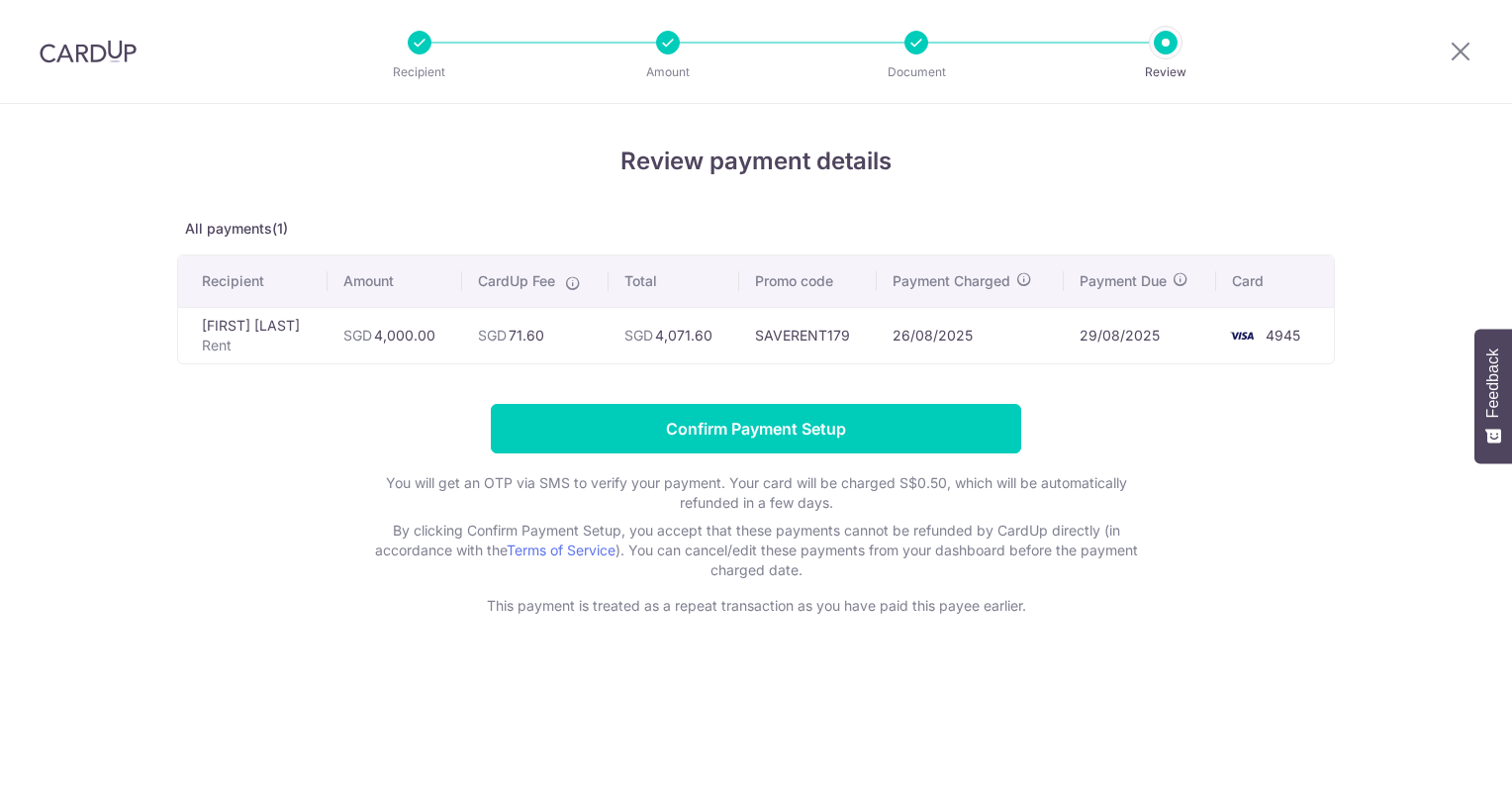 scroll, scrollTop: 0, scrollLeft: 0, axis: both 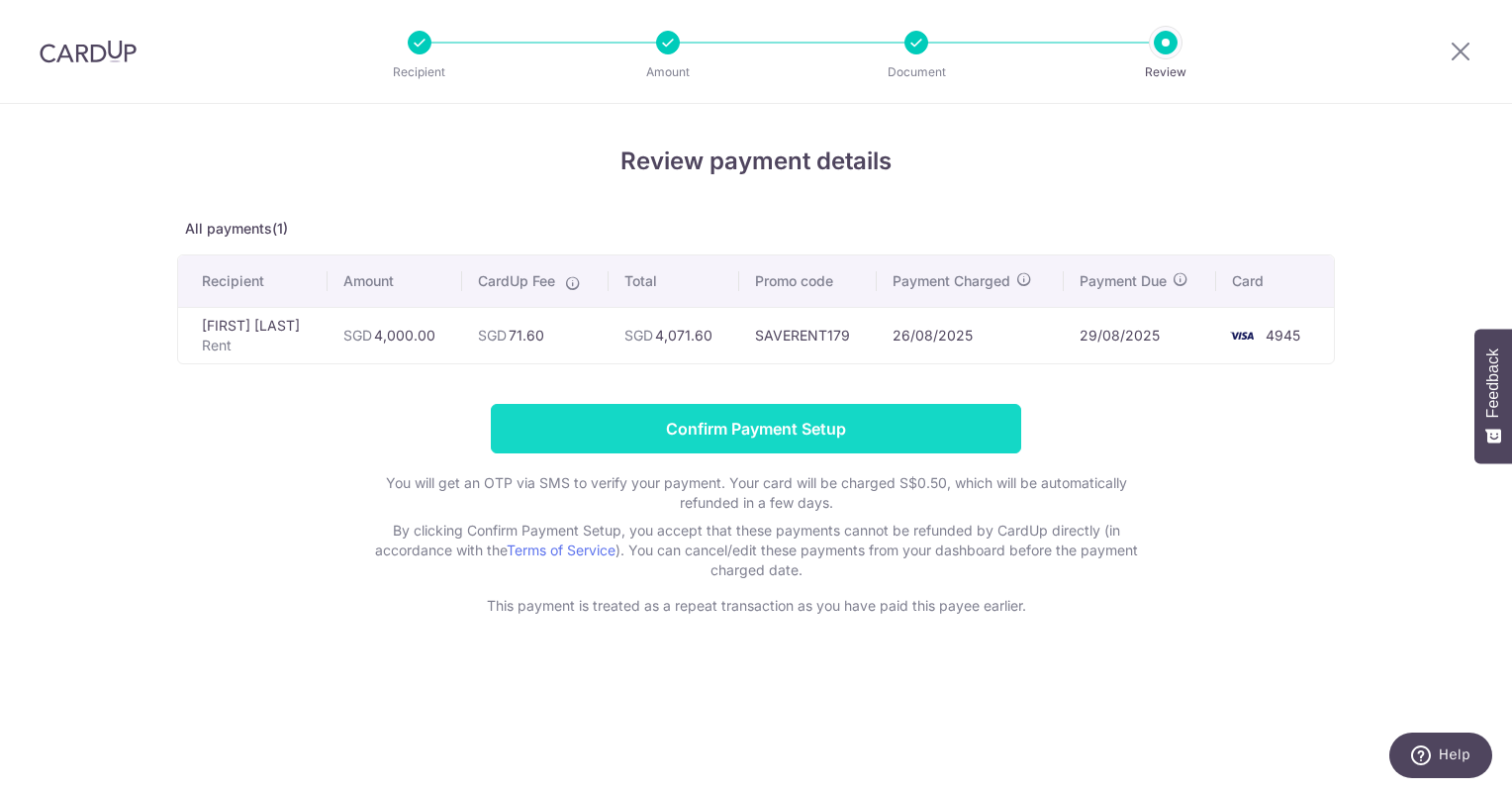 click on "Confirm Payment Setup" at bounding box center (756, 429) 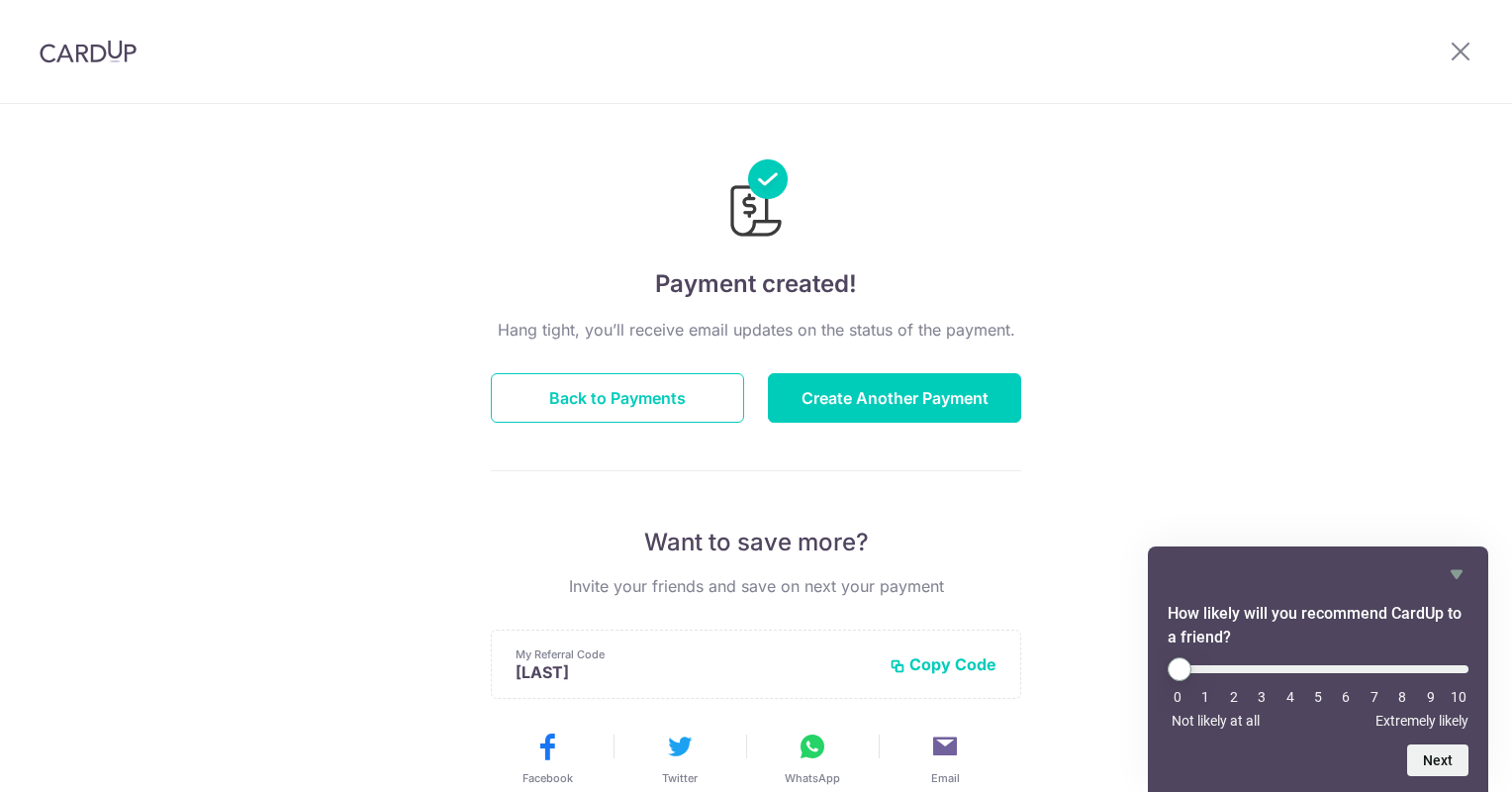 scroll, scrollTop: 0, scrollLeft: 0, axis: both 